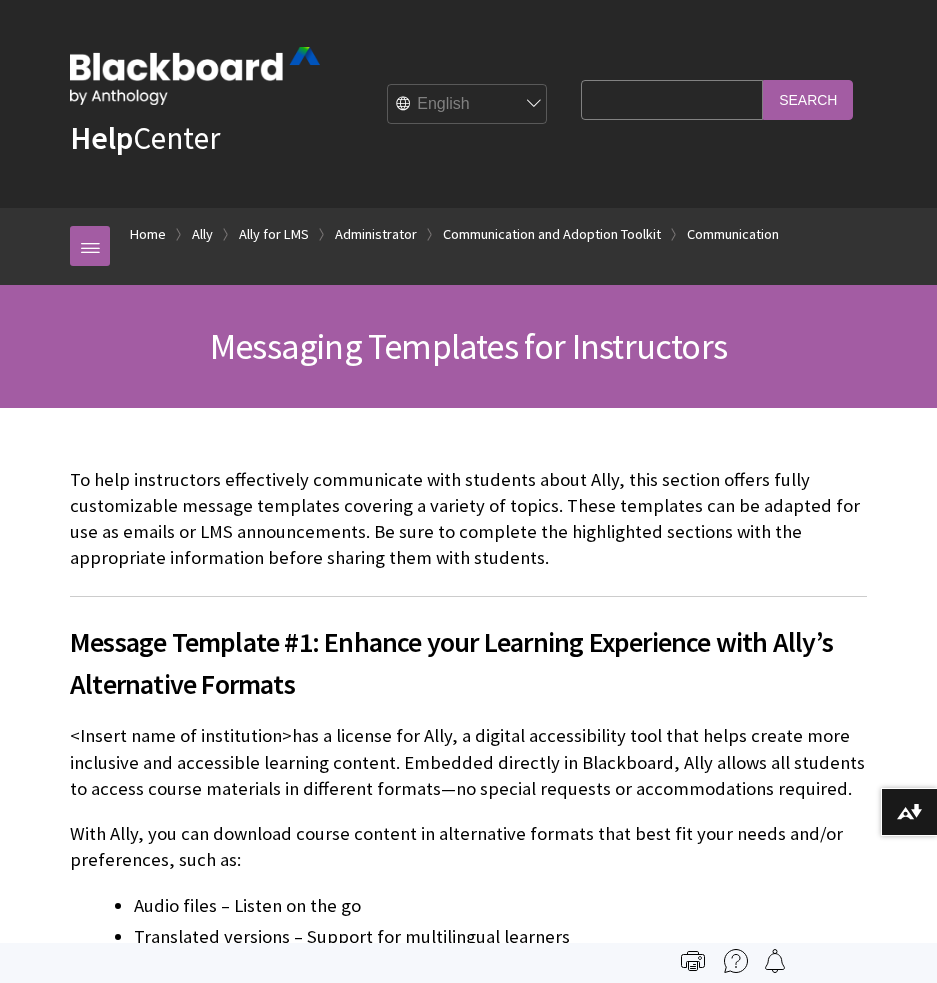 scroll, scrollTop: 0, scrollLeft: 0, axis: both 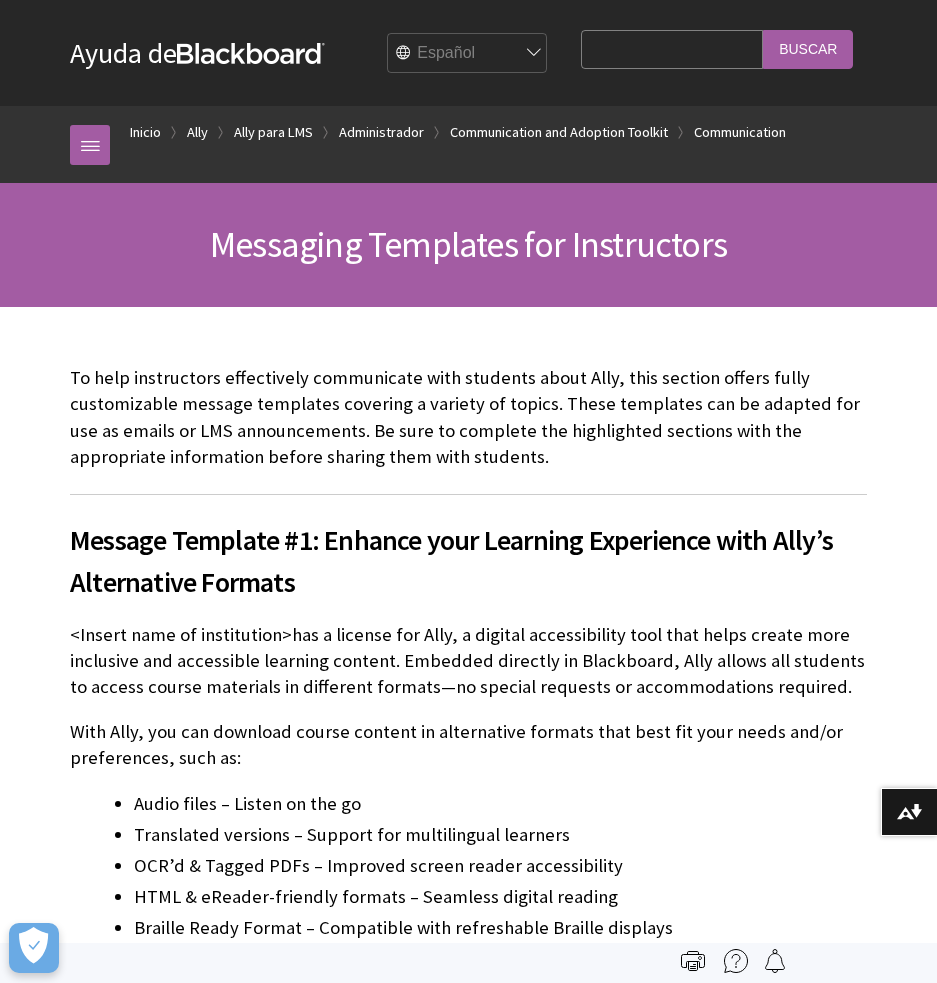 click on "Ayuda de  Blackboard   Ayuda de  Bb
English عربية Català Cymraeg Deutsch Español Suomi Français עברית Italiano 日本語 한국어 Nederlands Norsk (Bokmål) Português, Brasil Русский Svenska Türkçe 简体中文 Français Canadien
Search Query
Buscar" at bounding box center [468, 53] 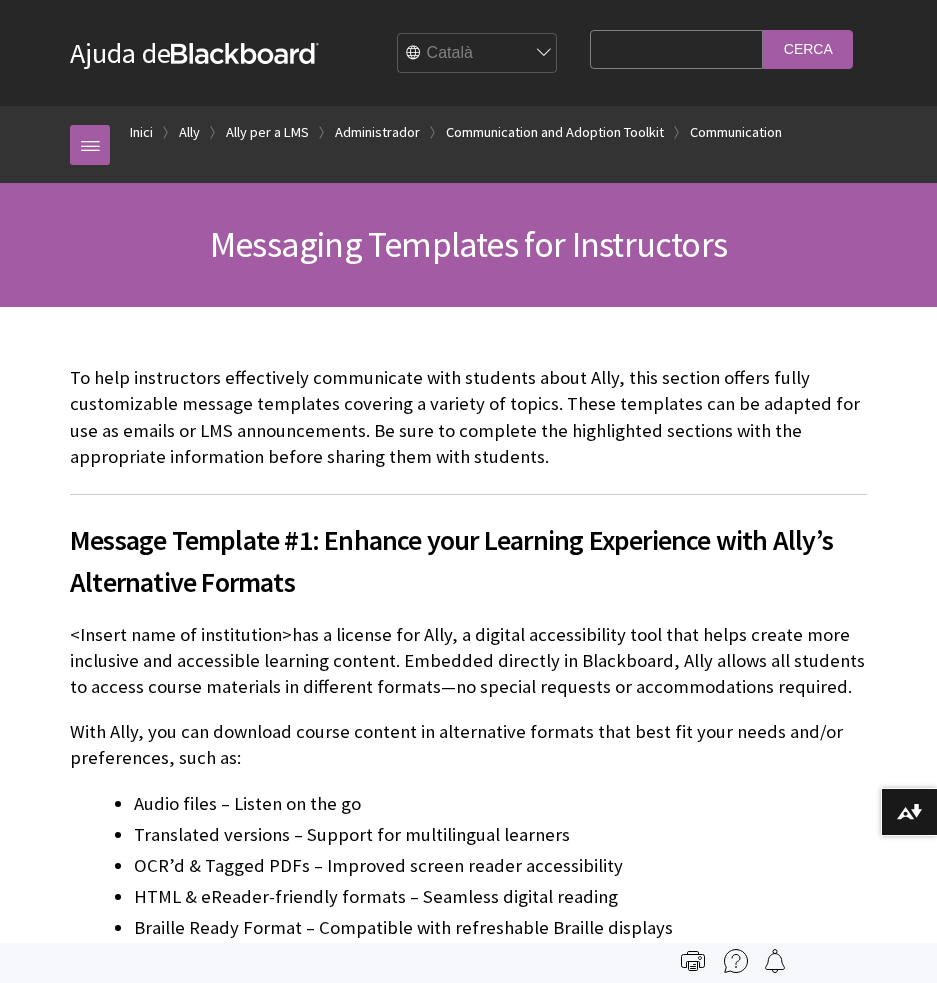 scroll, scrollTop: 0, scrollLeft: 0, axis: both 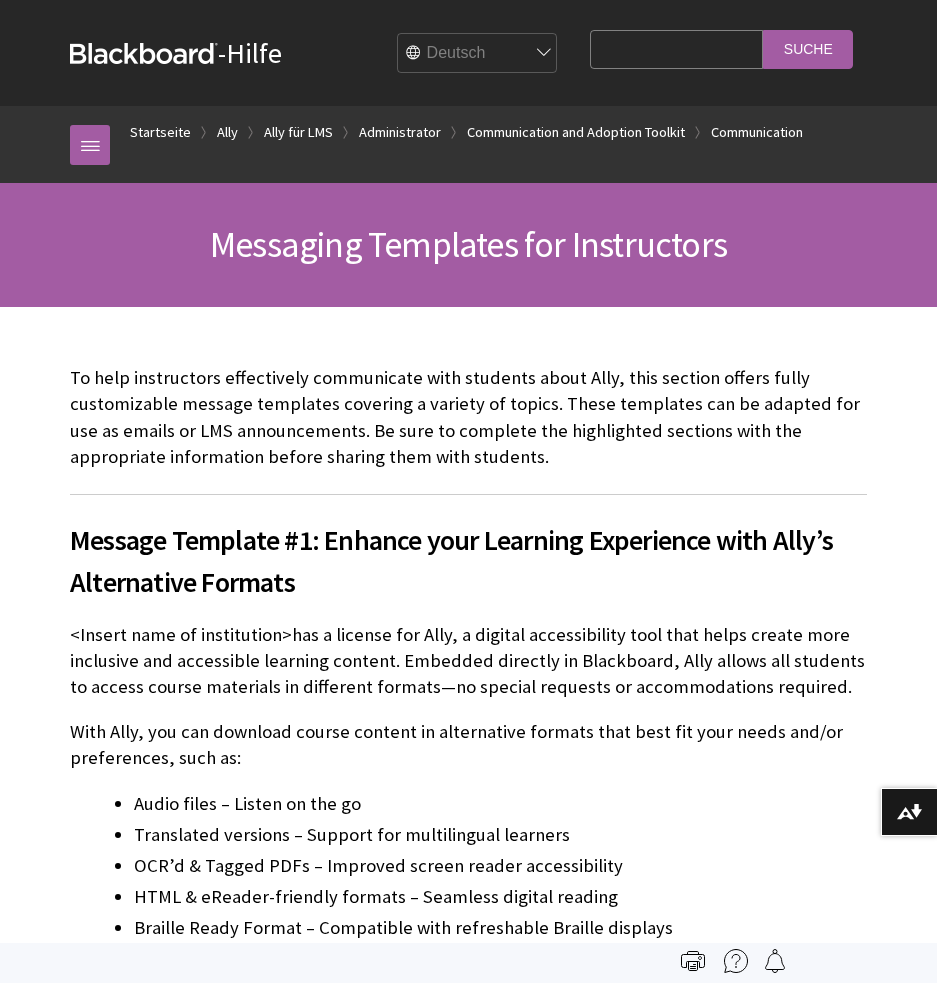 click on "English عربية Català Cymraeg Deutsch Español Suomi Français עברית Italiano 日本語 한국어 Nederlands Norsk (Bokmål) Português, Brasil Русский Svenska Türkçe 简体中文 Français Canadien" at bounding box center (478, 54) 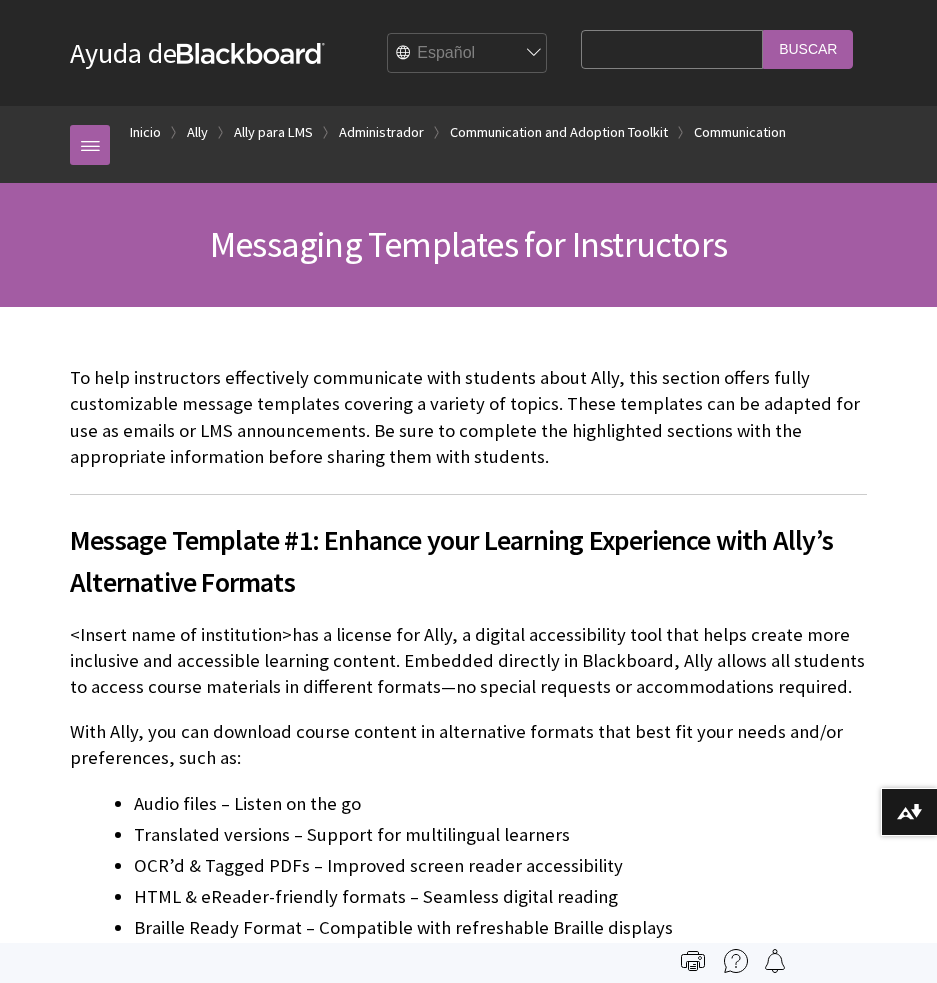 scroll, scrollTop: 0, scrollLeft: 0, axis: both 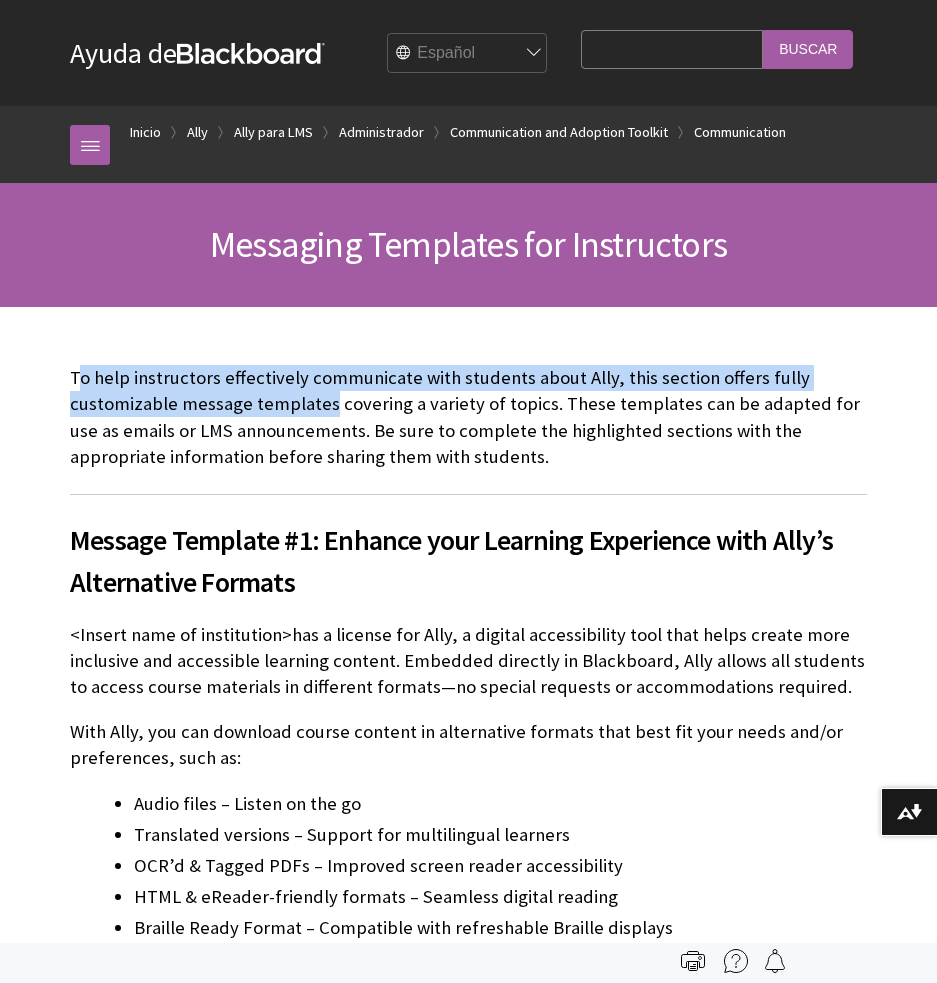 drag, startPoint x: 84, startPoint y: 382, endPoint x: 369, endPoint y: 414, distance: 286.79086 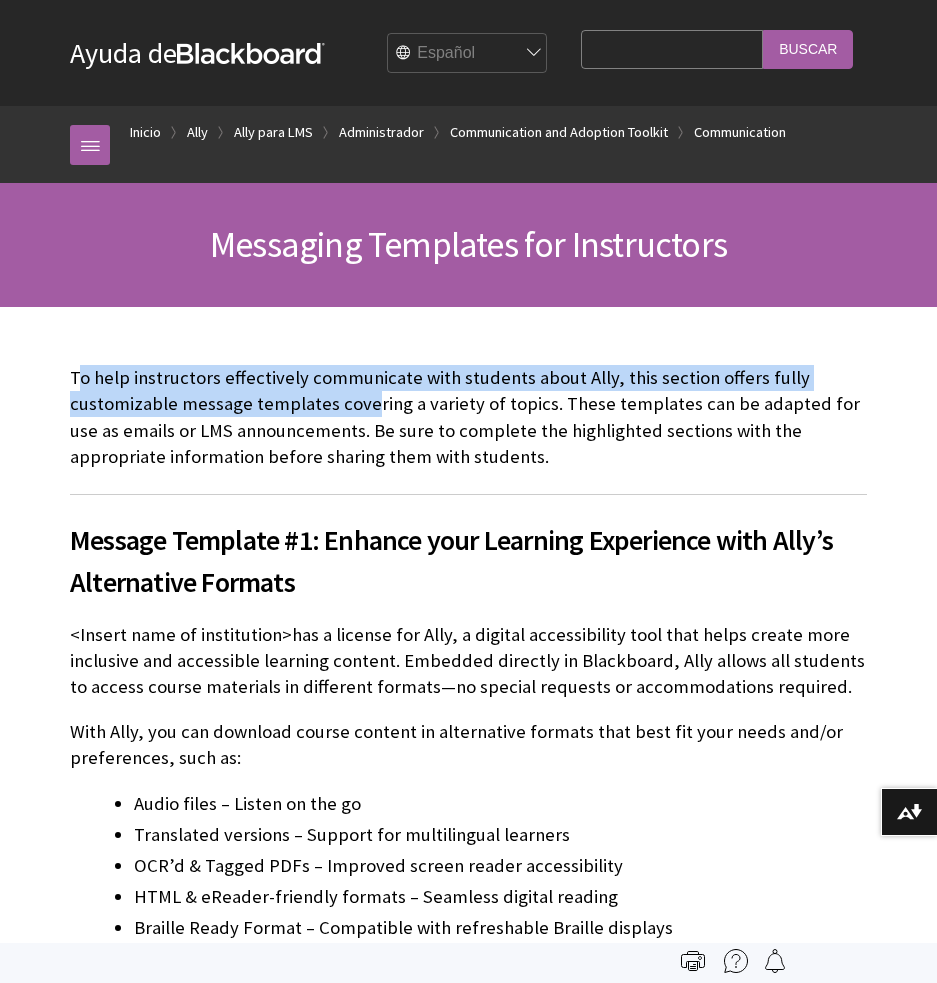 click on "To help instructors effectively communicate with students about Ally, this section offers fully customizable message templates covering a variety of topics. These templates can be adapted for use as emails or LMS announcements. Be sure to complete the highlighted sections with the appropriate information before sharing them with students." at bounding box center (468, 417) 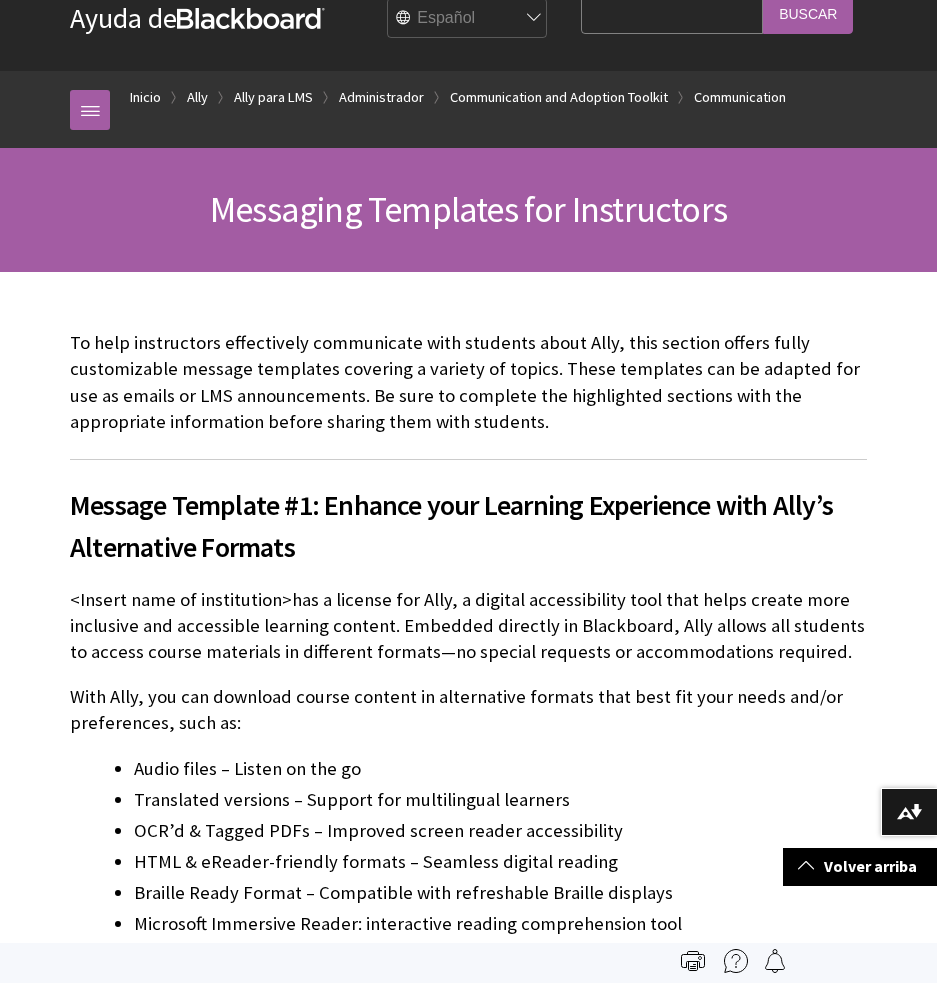 scroll, scrollTop: 0, scrollLeft: 0, axis: both 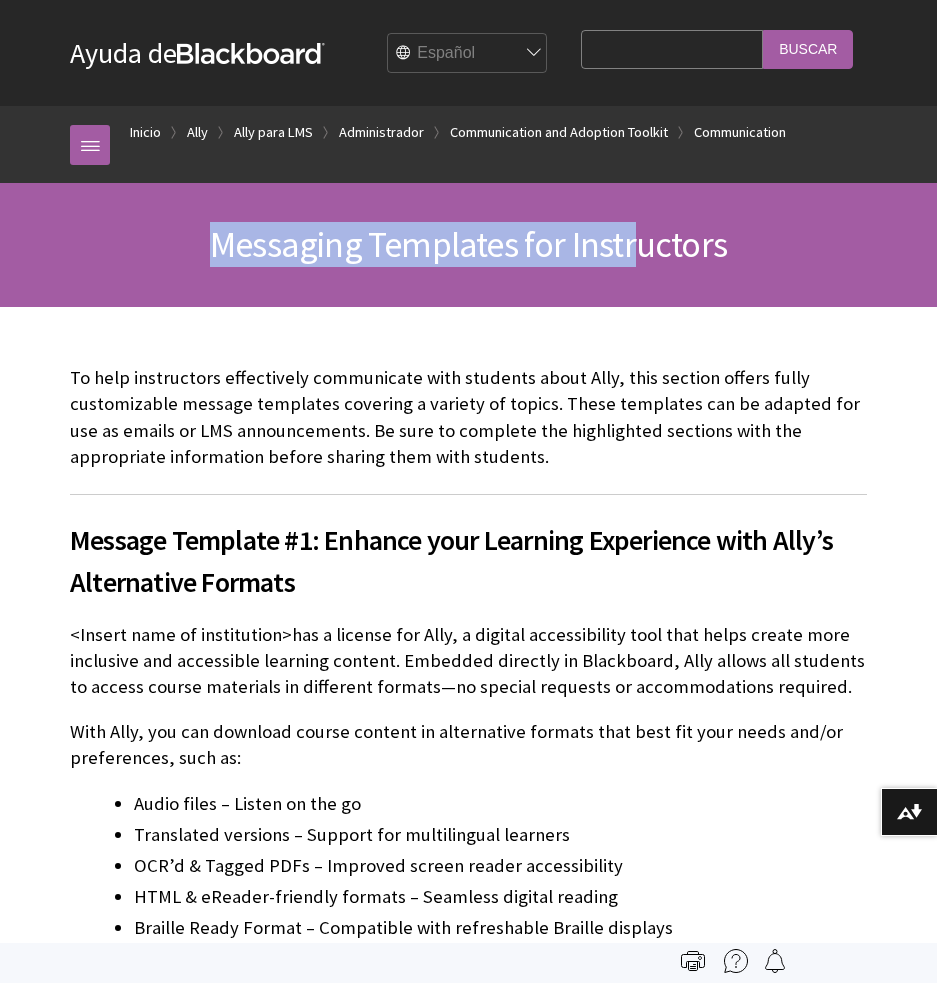drag, startPoint x: 448, startPoint y: 232, endPoint x: 636, endPoint y: 248, distance: 188.67963 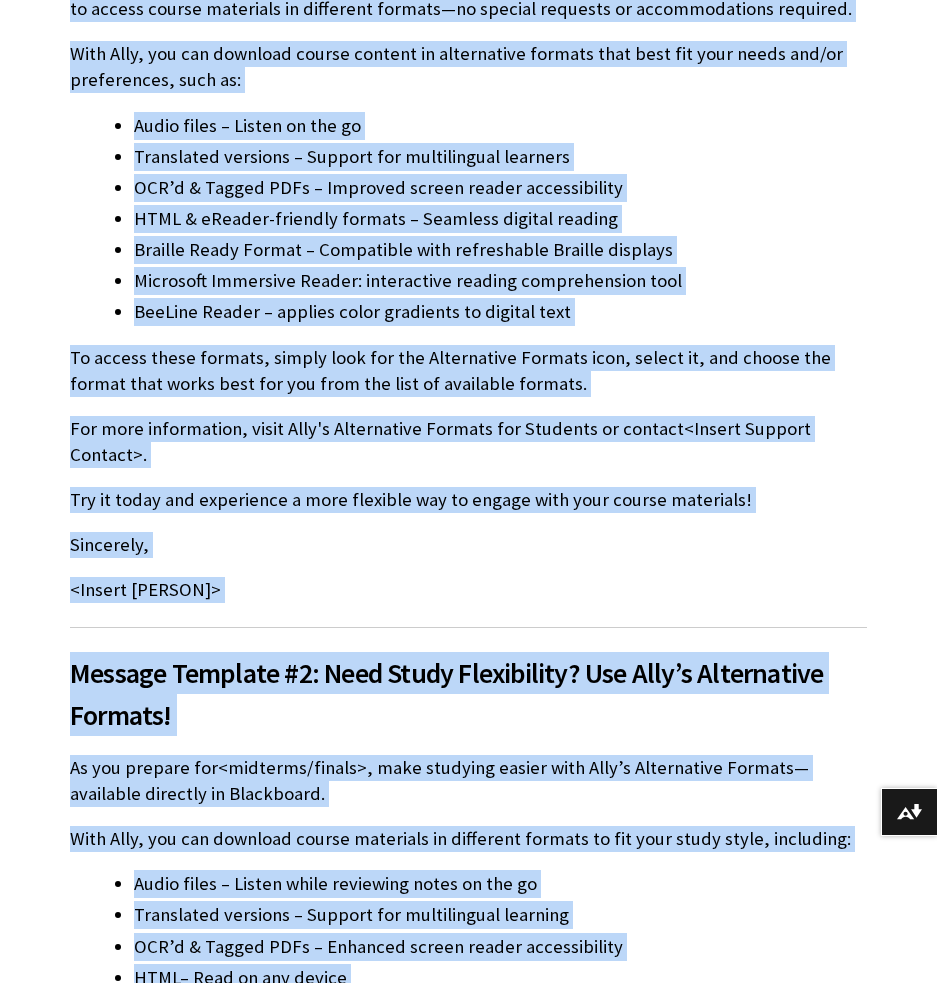 scroll, scrollTop: 722, scrollLeft: 0, axis: vertical 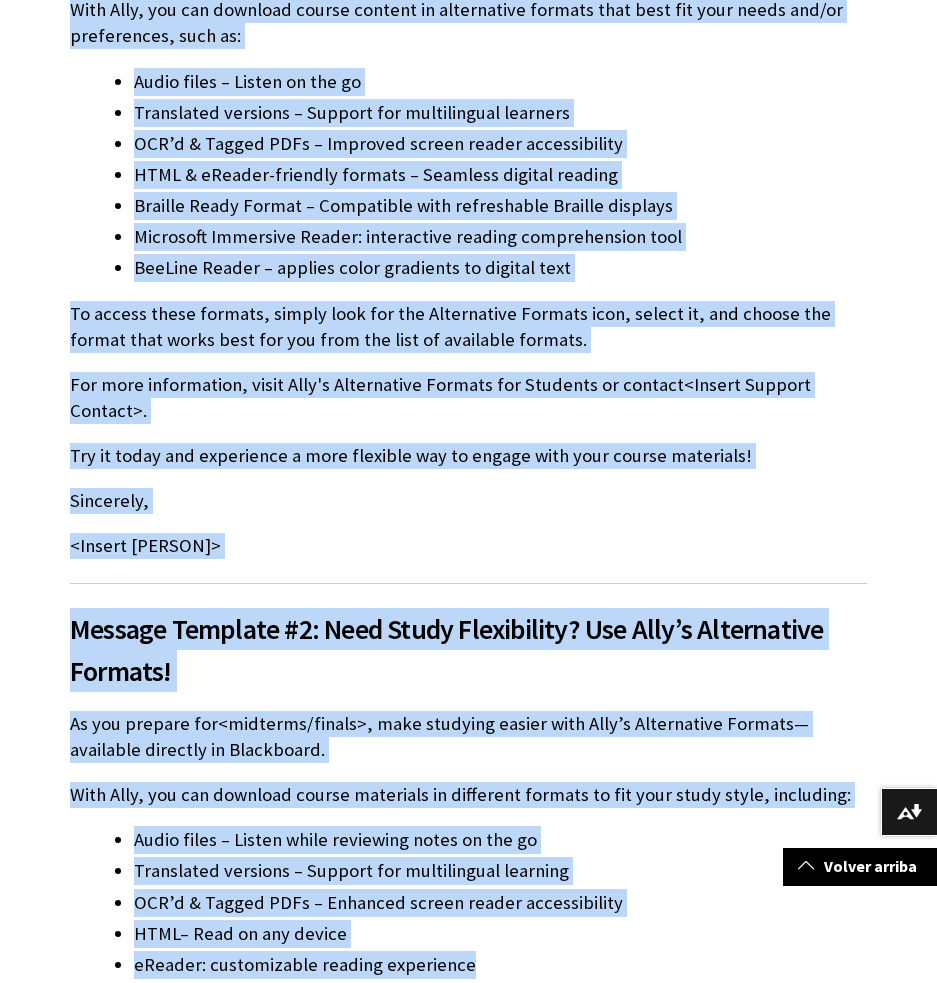 drag, startPoint x: 449, startPoint y: 429, endPoint x: 471, endPoint y: 552, distance: 124.95199 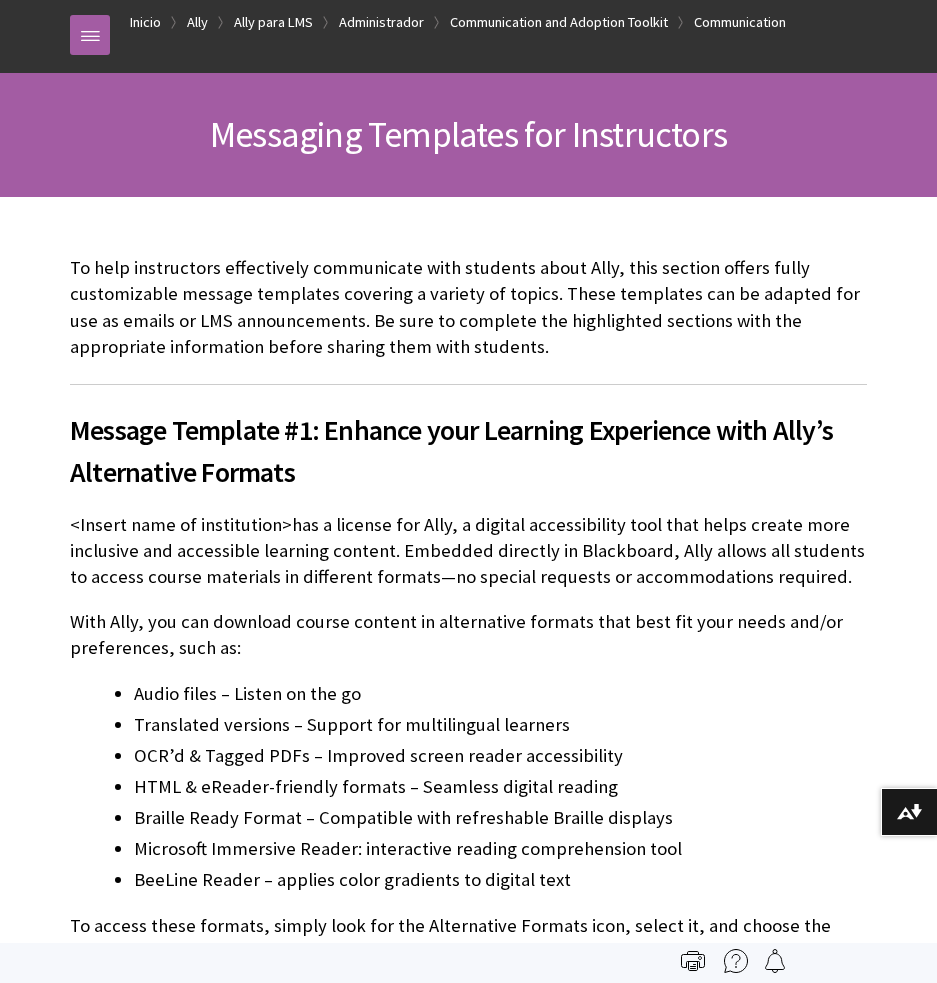 scroll, scrollTop: 109, scrollLeft: 0, axis: vertical 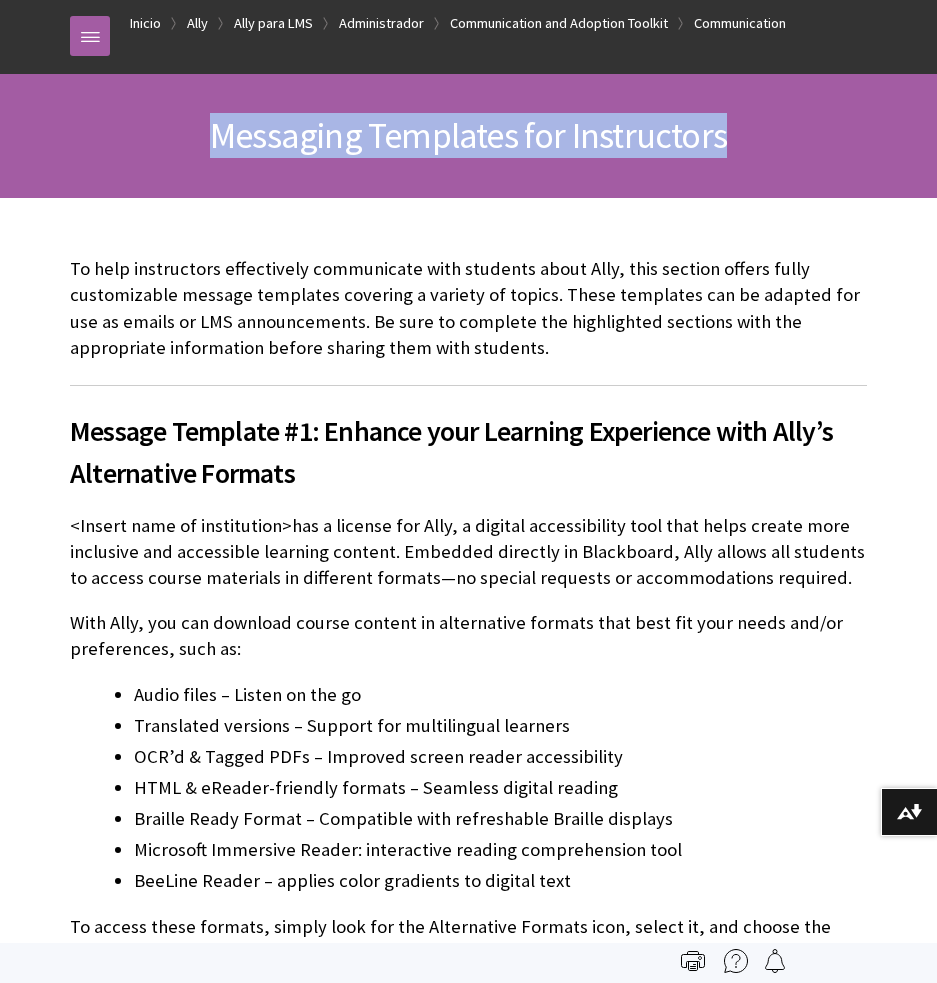 drag, startPoint x: 193, startPoint y: 122, endPoint x: 747, endPoint y: 126, distance: 554.01447 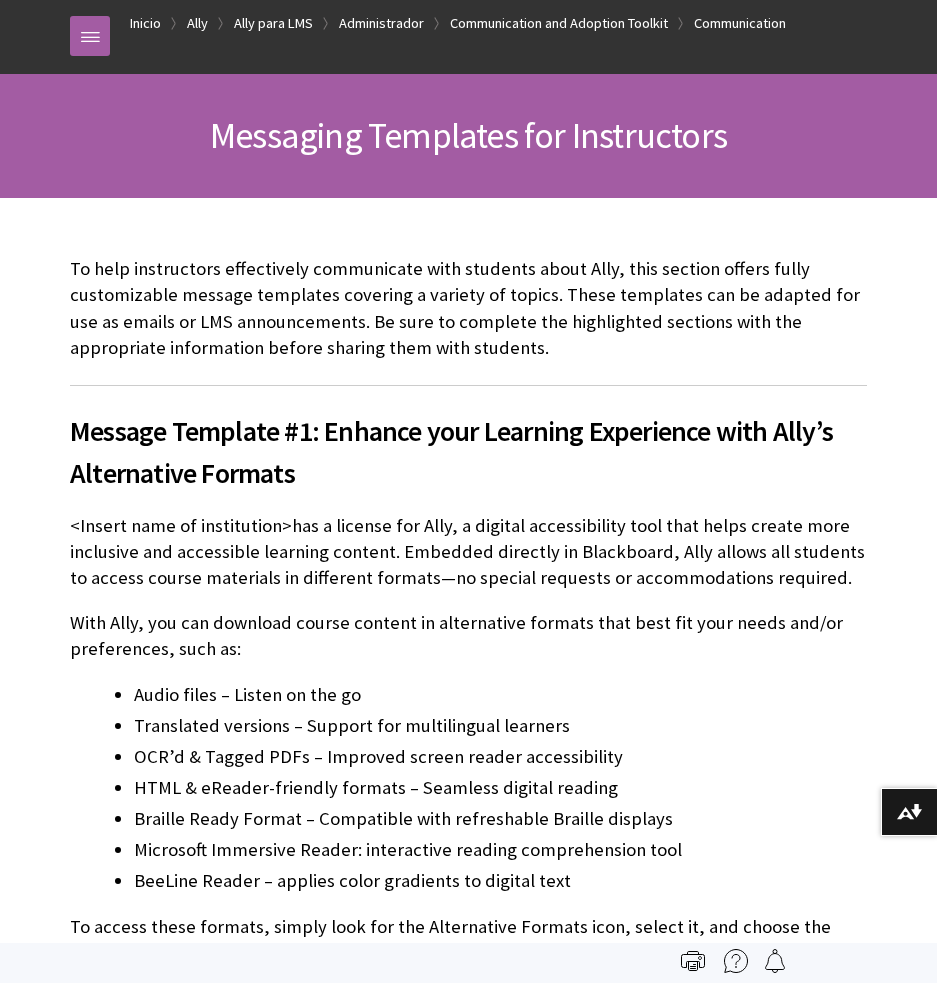 click on "Messaging Templates for Instructors" at bounding box center (468, 135) 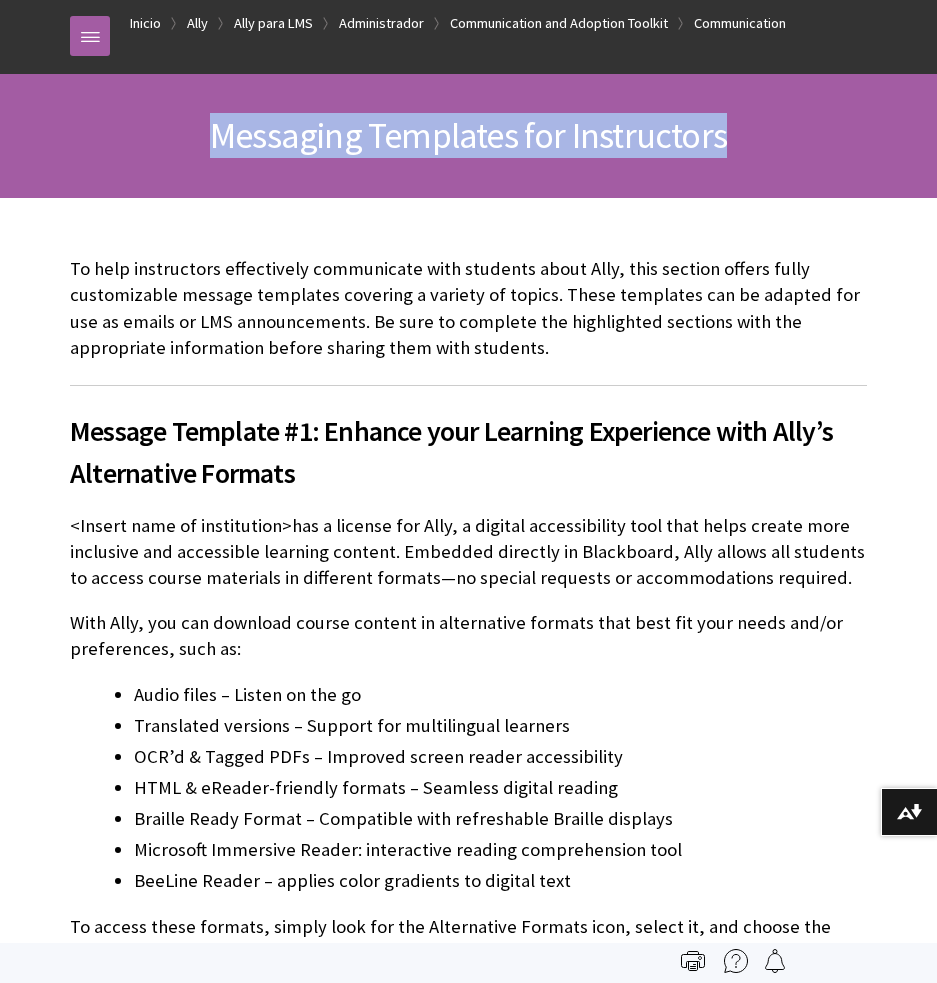 drag, startPoint x: 220, startPoint y: 140, endPoint x: 770, endPoint y: 150, distance: 550.0909 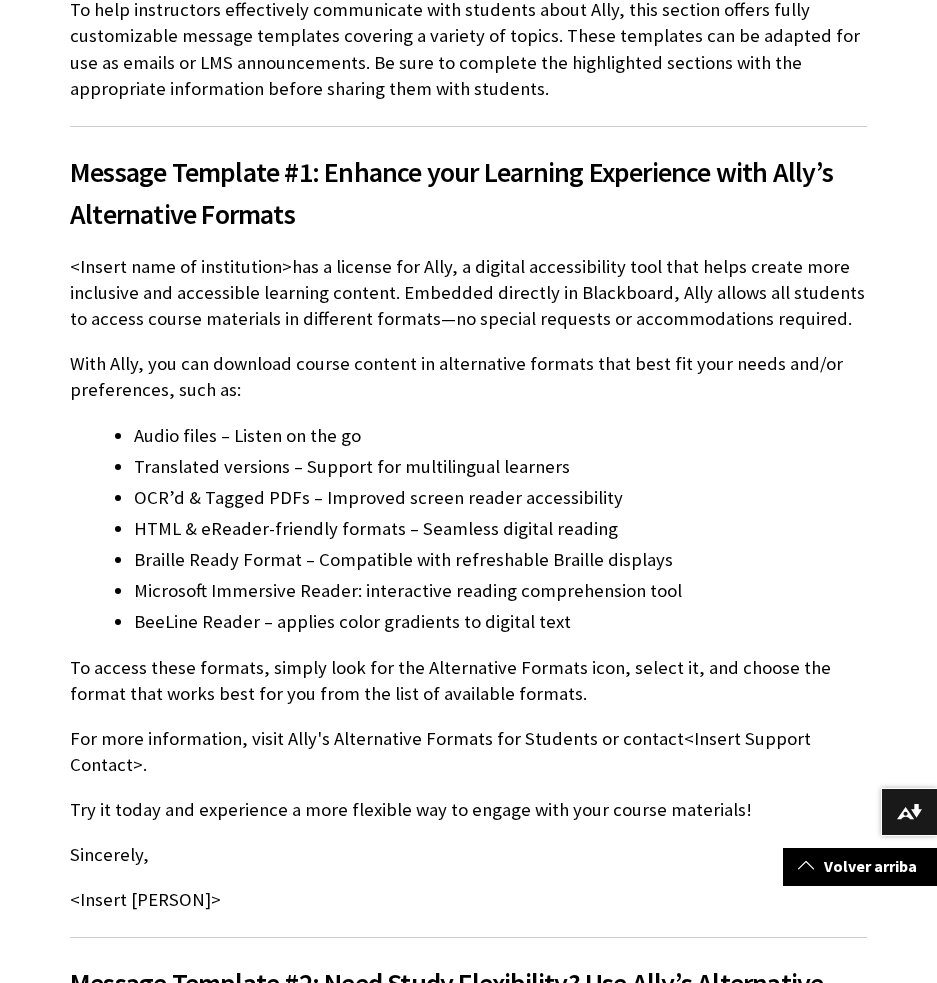 scroll, scrollTop: 383, scrollLeft: 0, axis: vertical 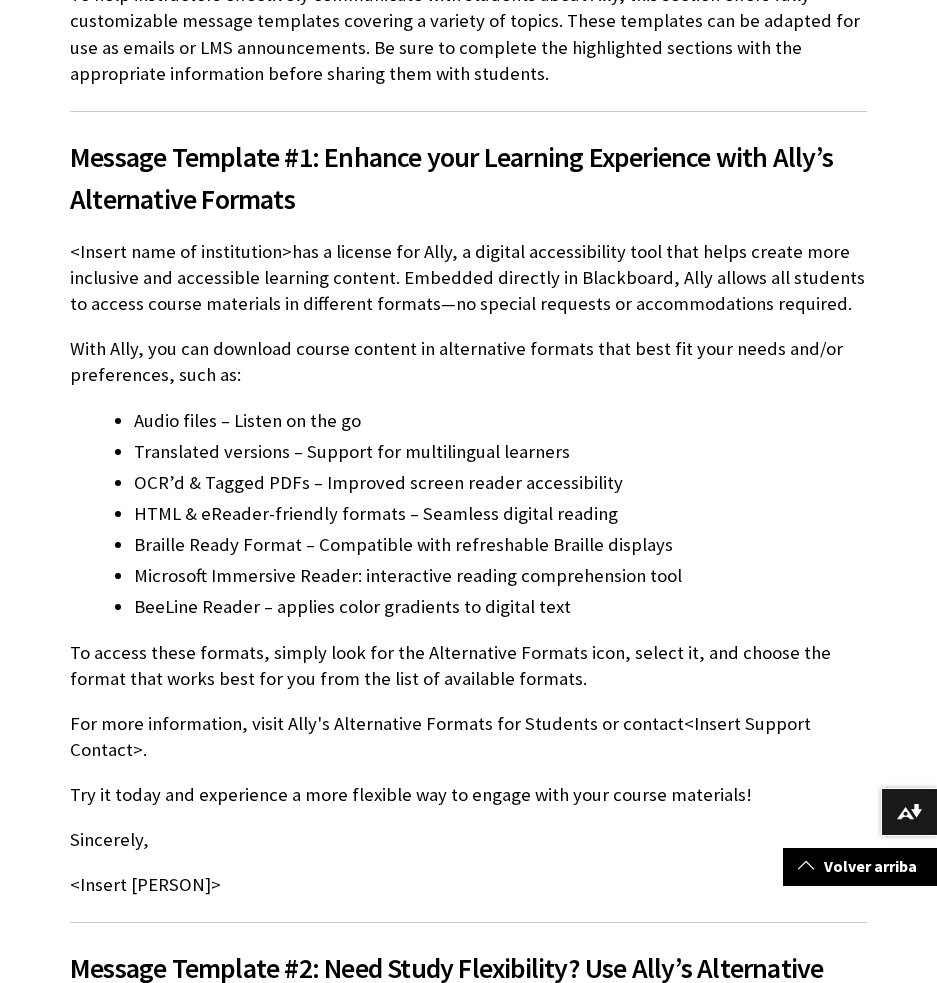 drag, startPoint x: 343, startPoint y: 871, endPoint x: 239, endPoint y: 695, distance: 204.43092 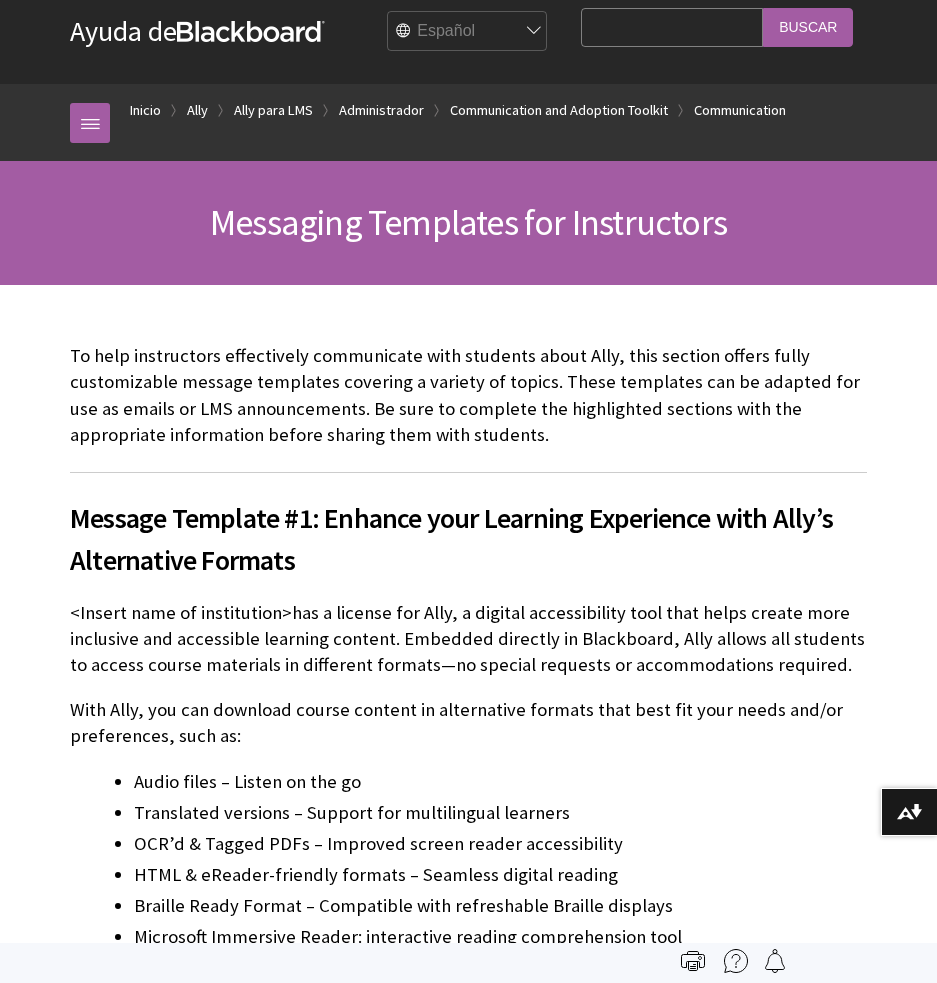 scroll, scrollTop: 0, scrollLeft: 0, axis: both 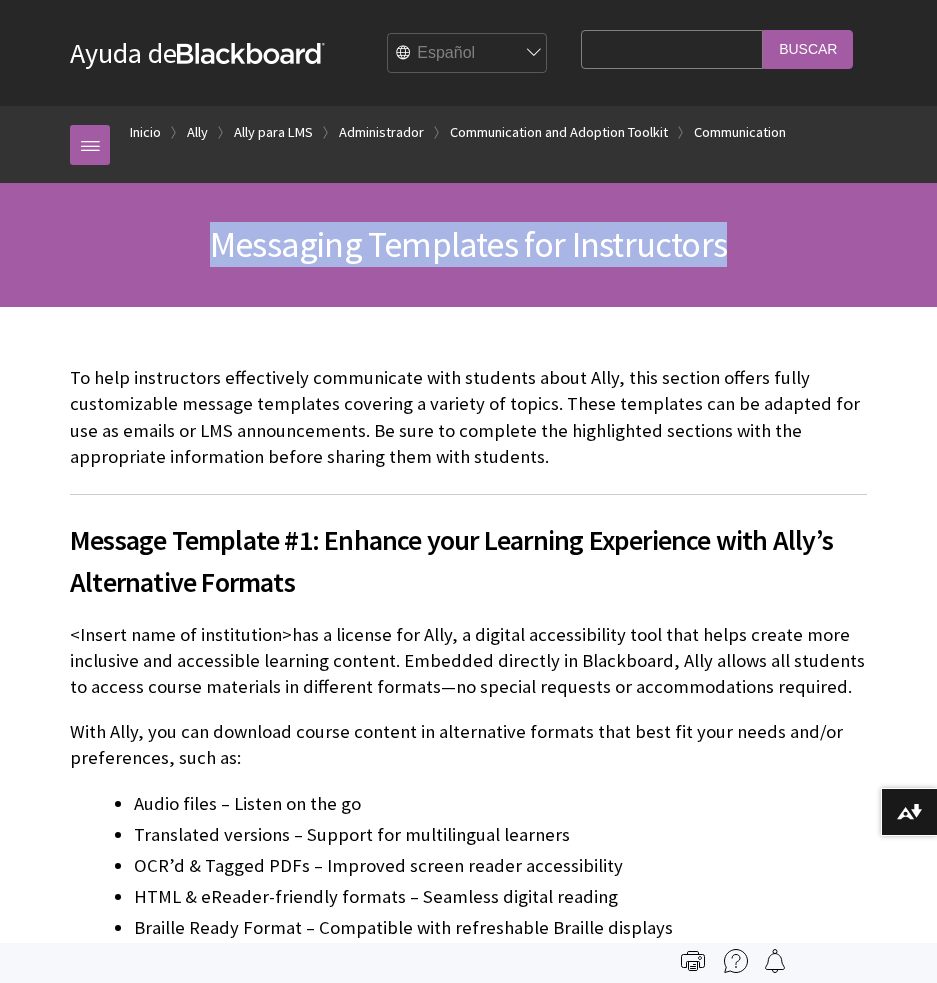 drag, startPoint x: 208, startPoint y: 259, endPoint x: 834, endPoint y: 240, distance: 626.28827 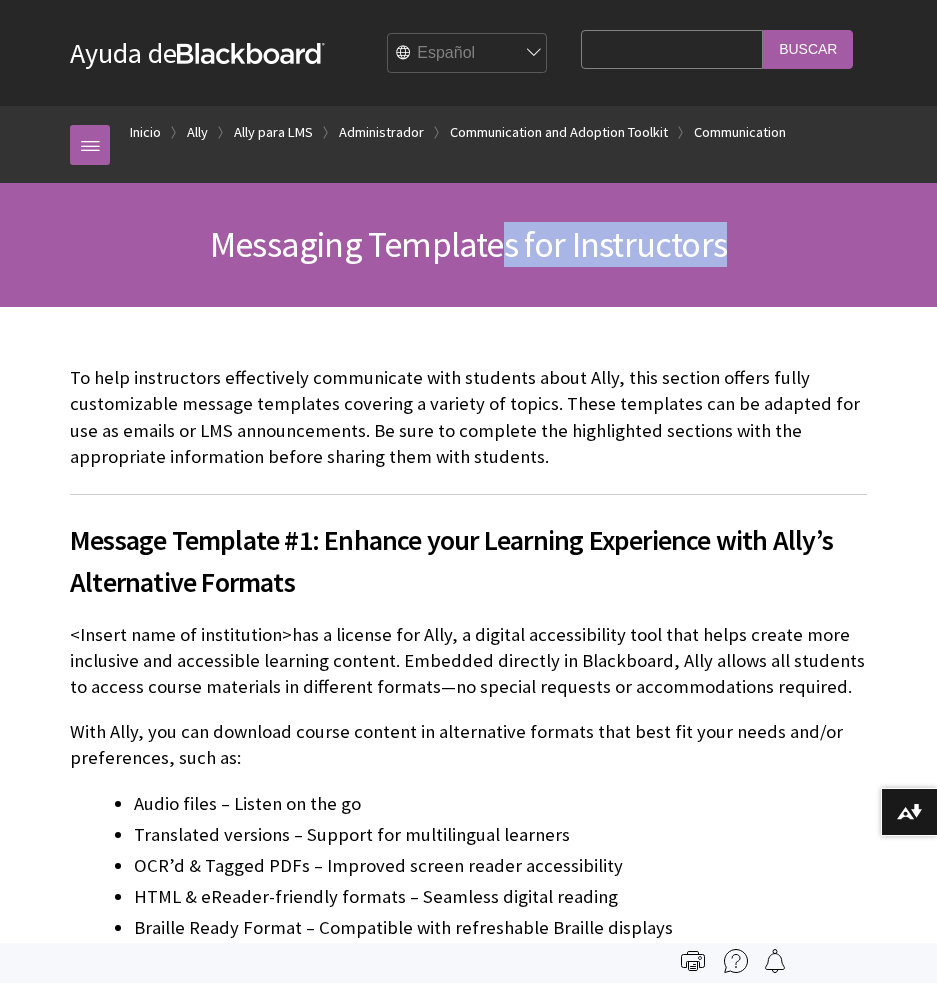 drag, startPoint x: 712, startPoint y: 237, endPoint x: 419, endPoint y: 236, distance: 293.0017 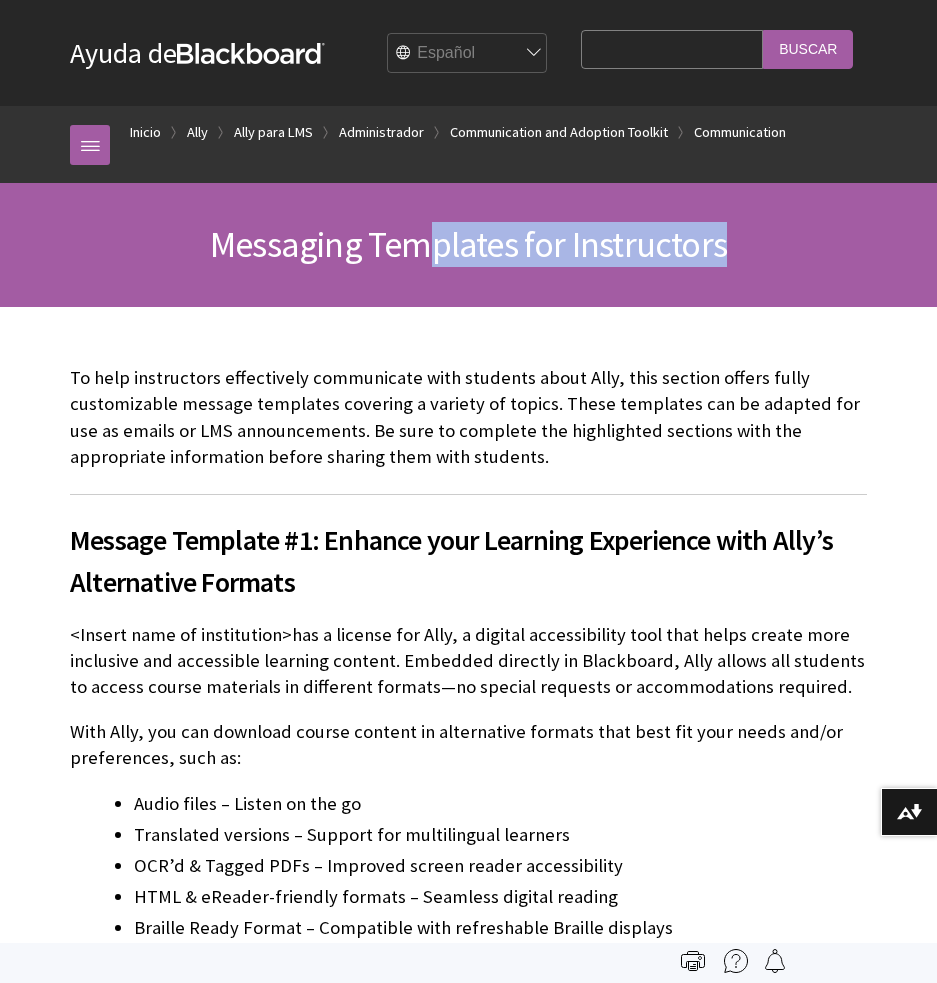 drag, startPoint x: 419, startPoint y: 236, endPoint x: 372, endPoint y: 243, distance: 47.518417 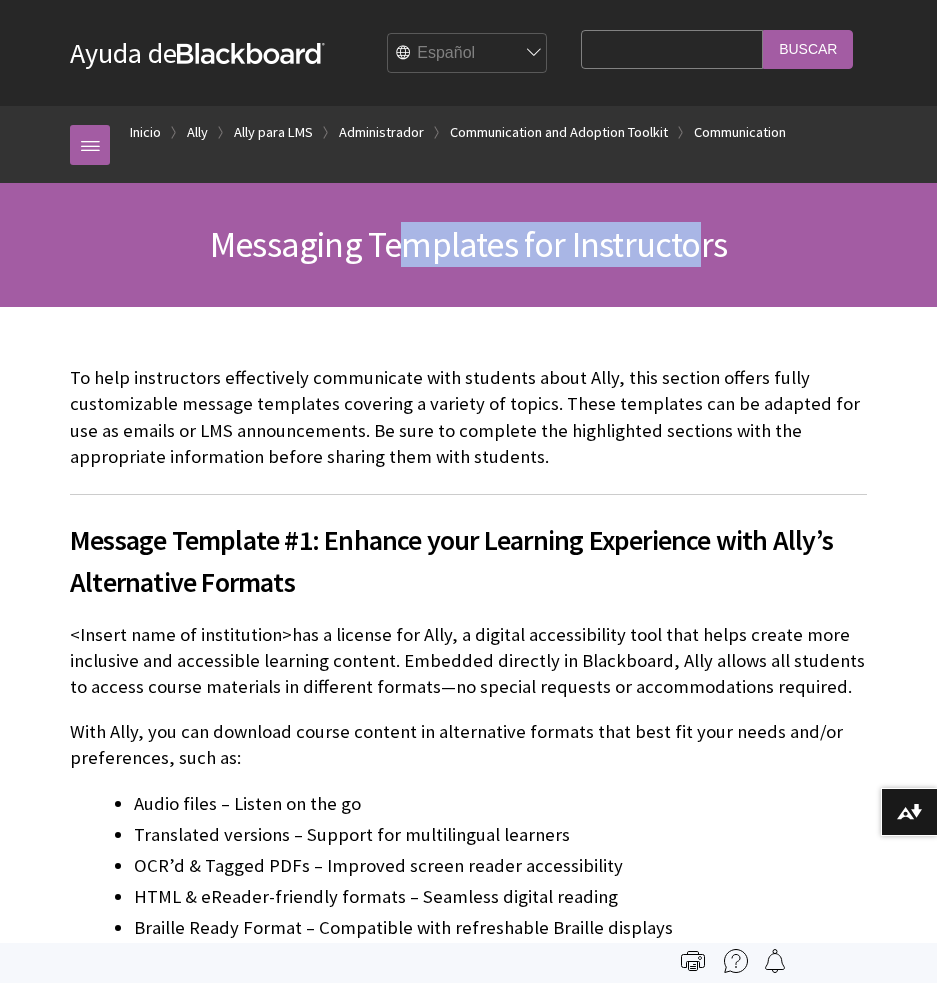 drag, startPoint x: 584, startPoint y: 244, endPoint x: 737, endPoint y: 255, distance: 153.39491 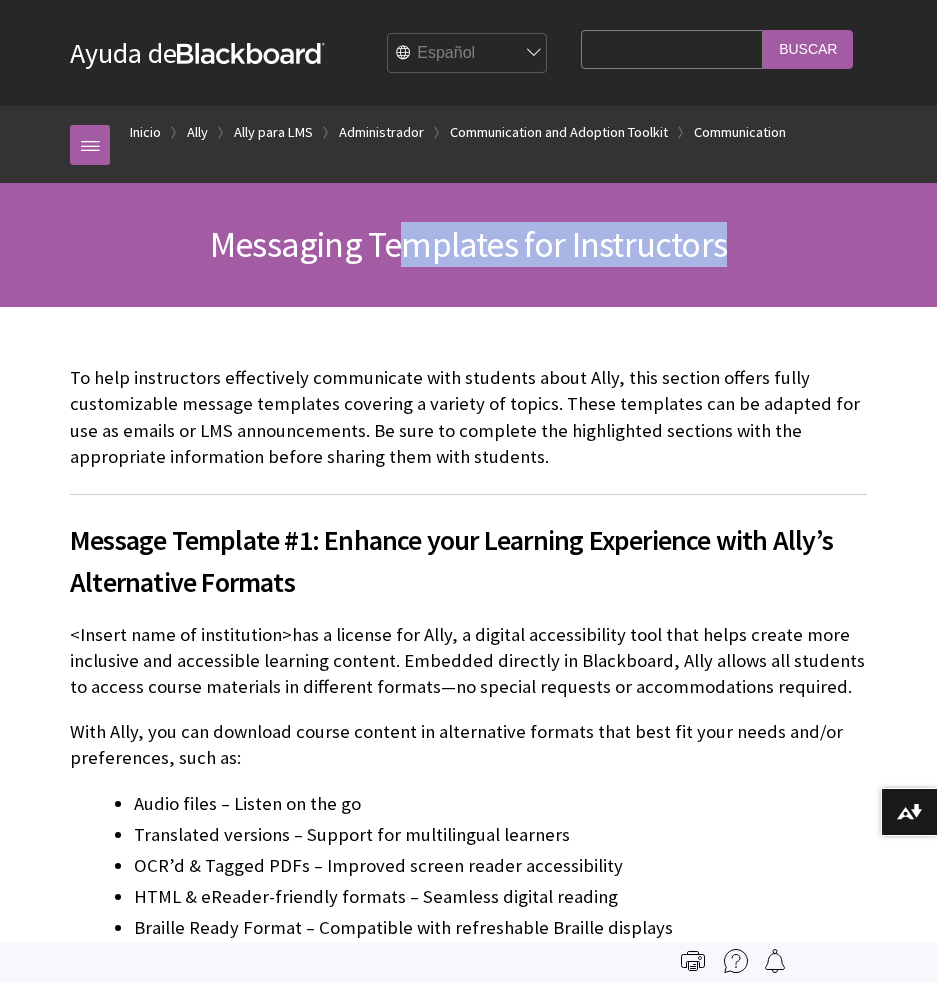 click on "Messaging Templates for Instructors" at bounding box center [468, 244] 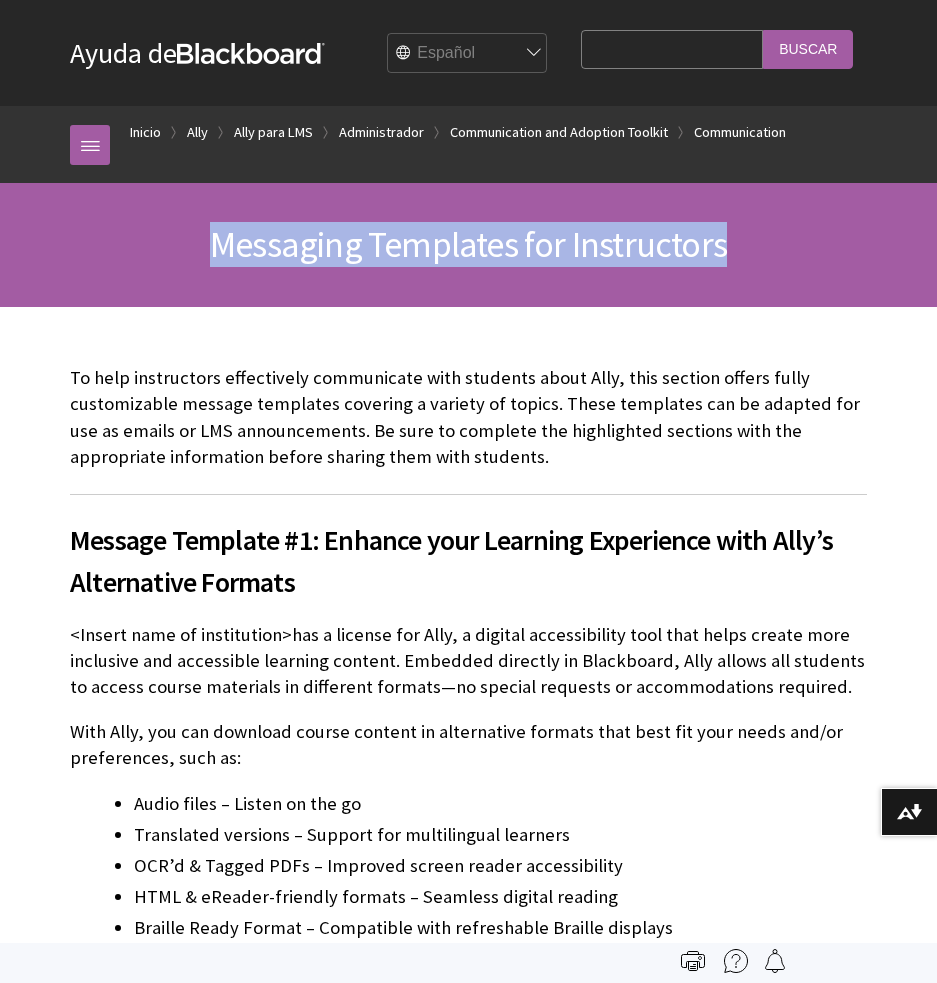 drag, startPoint x: 619, startPoint y: 251, endPoint x: 162, endPoint y: 242, distance: 457.08862 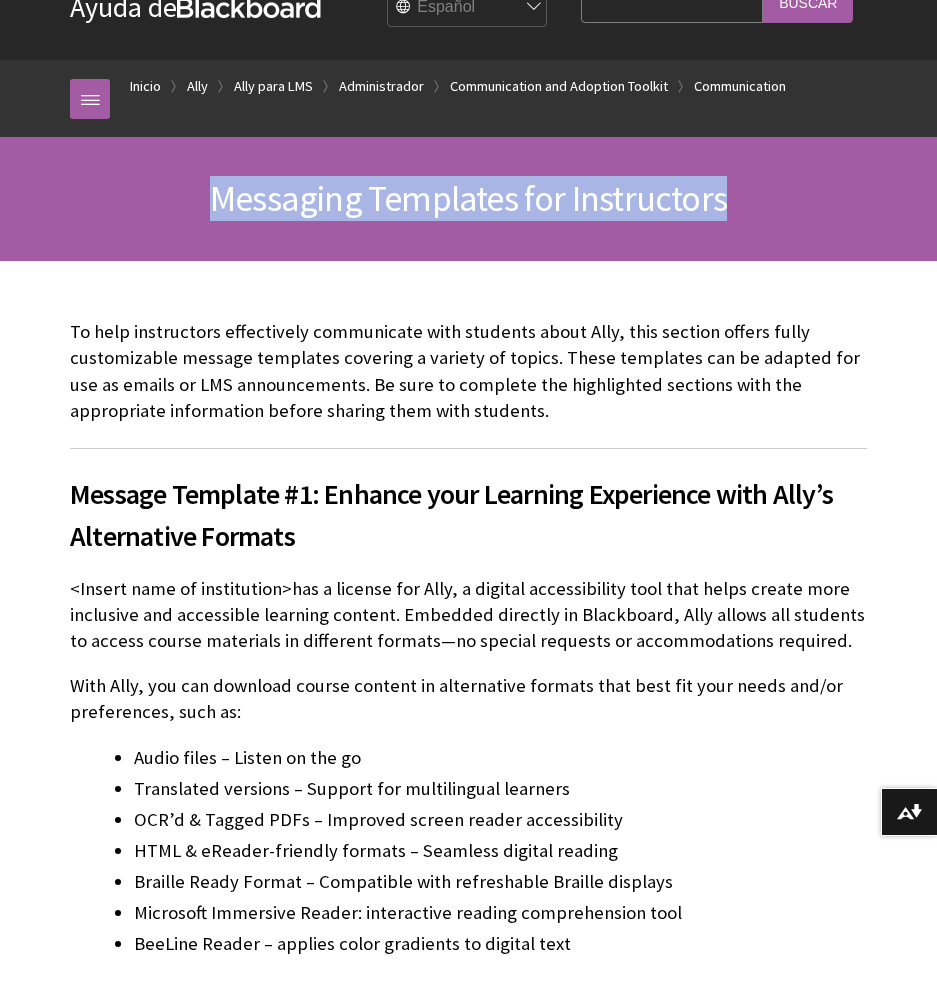 scroll, scrollTop: 48, scrollLeft: 0, axis: vertical 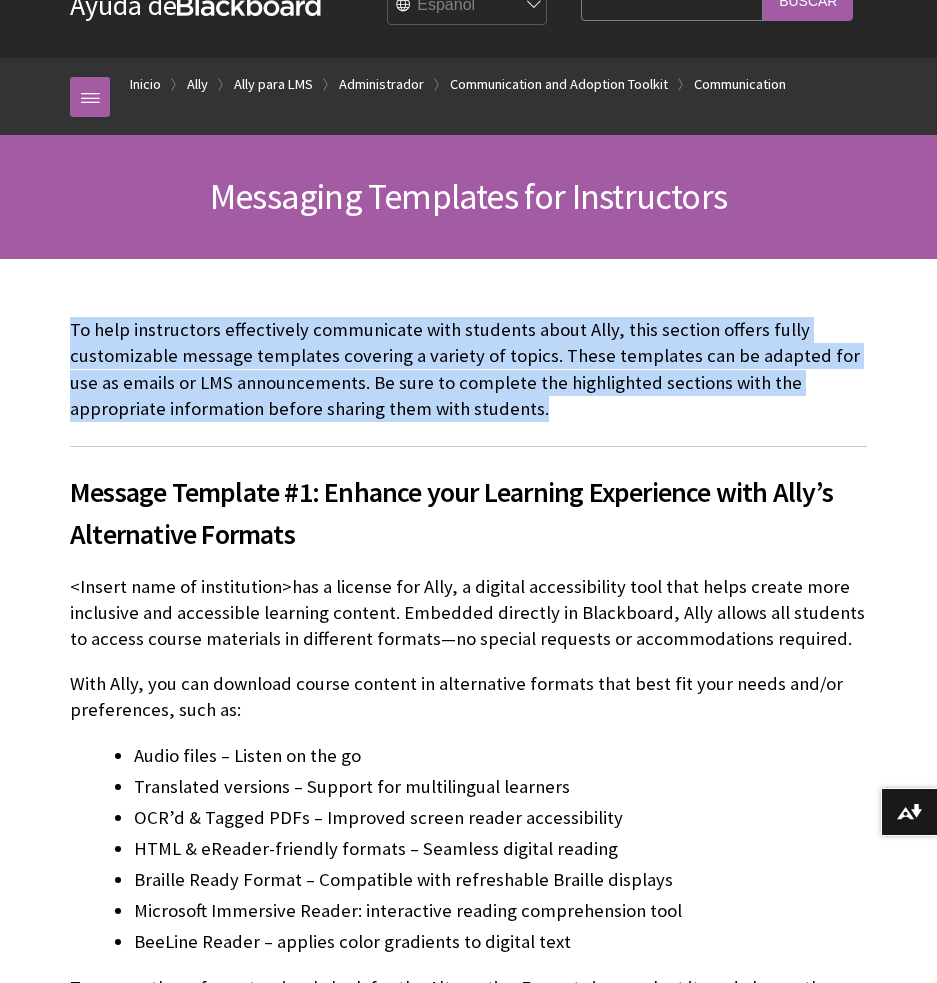 drag, startPoint x: 77, startPoint y: 313, endPoint x: 591, endPoint y: 404, distance: 521.9933 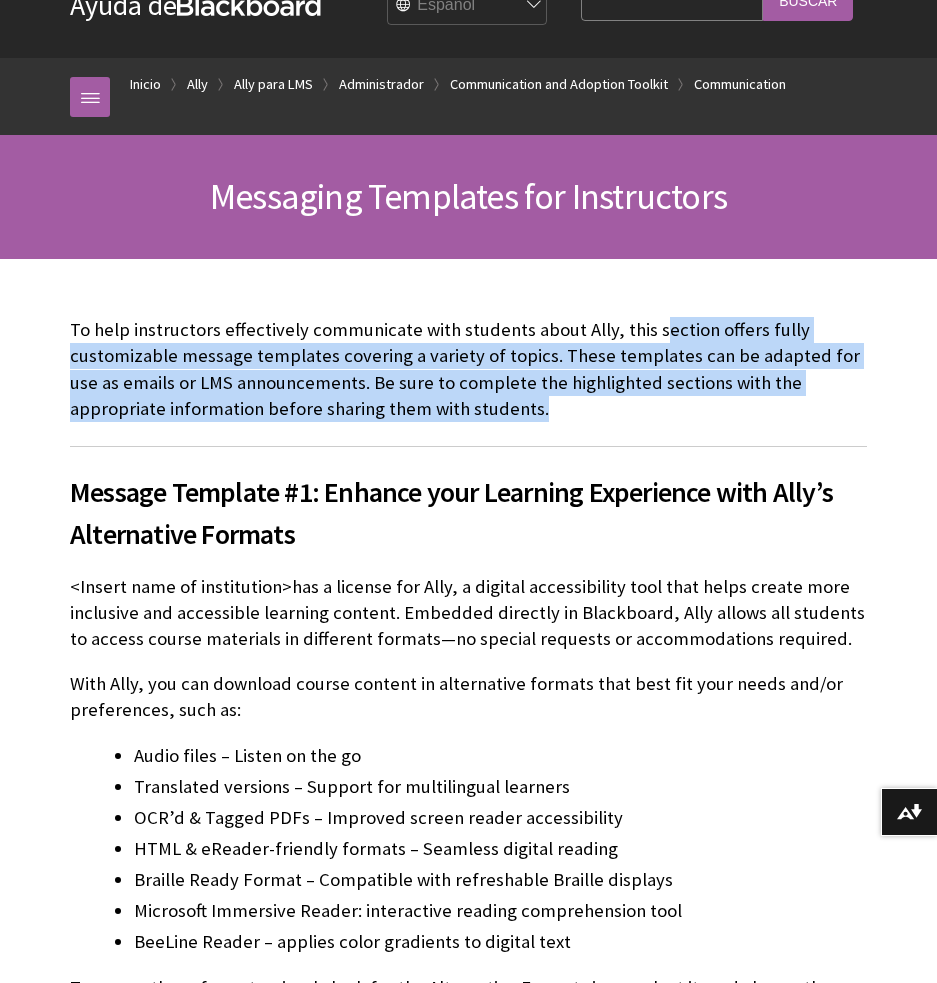 drag, startPoint x: 677, startPoint y: 390, endPoint x: 637, endPoint y: 317, distance: 83.240616 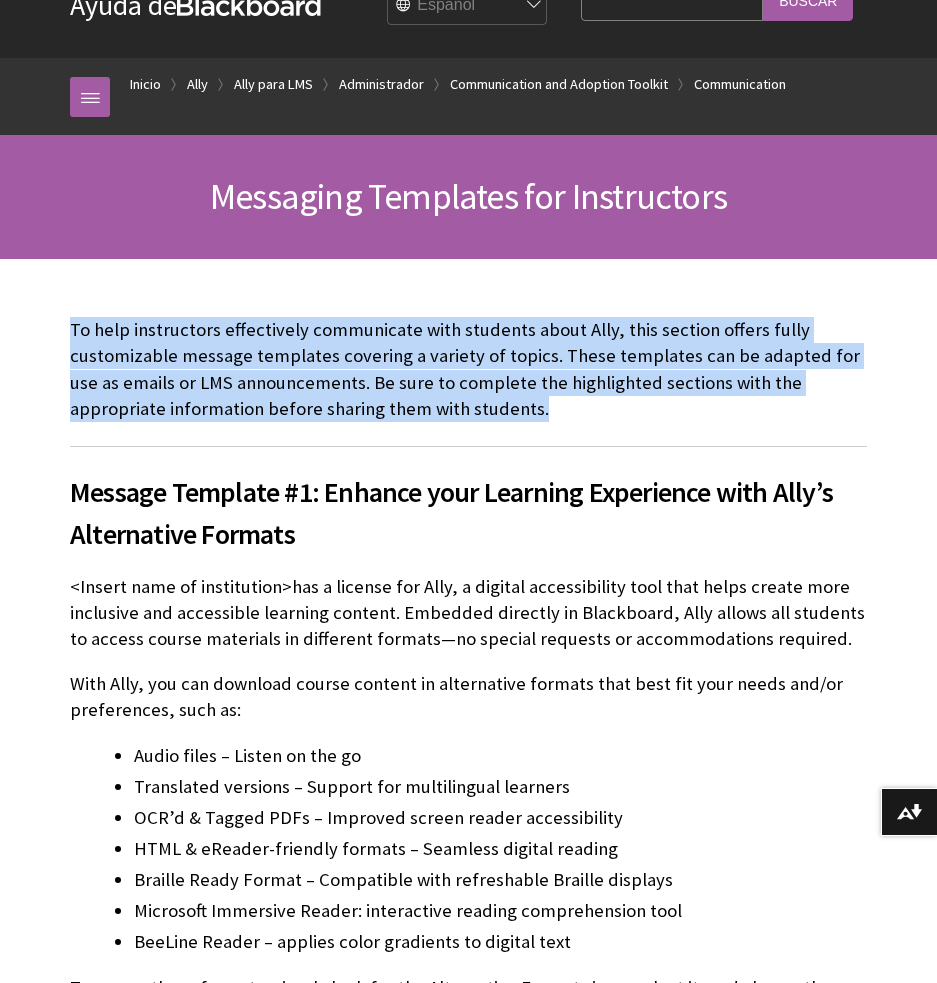click on "To help instructors effectively communicate with students about Ally, this section offers fully customizable message templates covering a variety of topics. These templates can be adapted for use as emails or LMS announcements. Be sure to complete the highlighted sections with the appropriate information before sharing them with students." at bounding box center [468, 369] 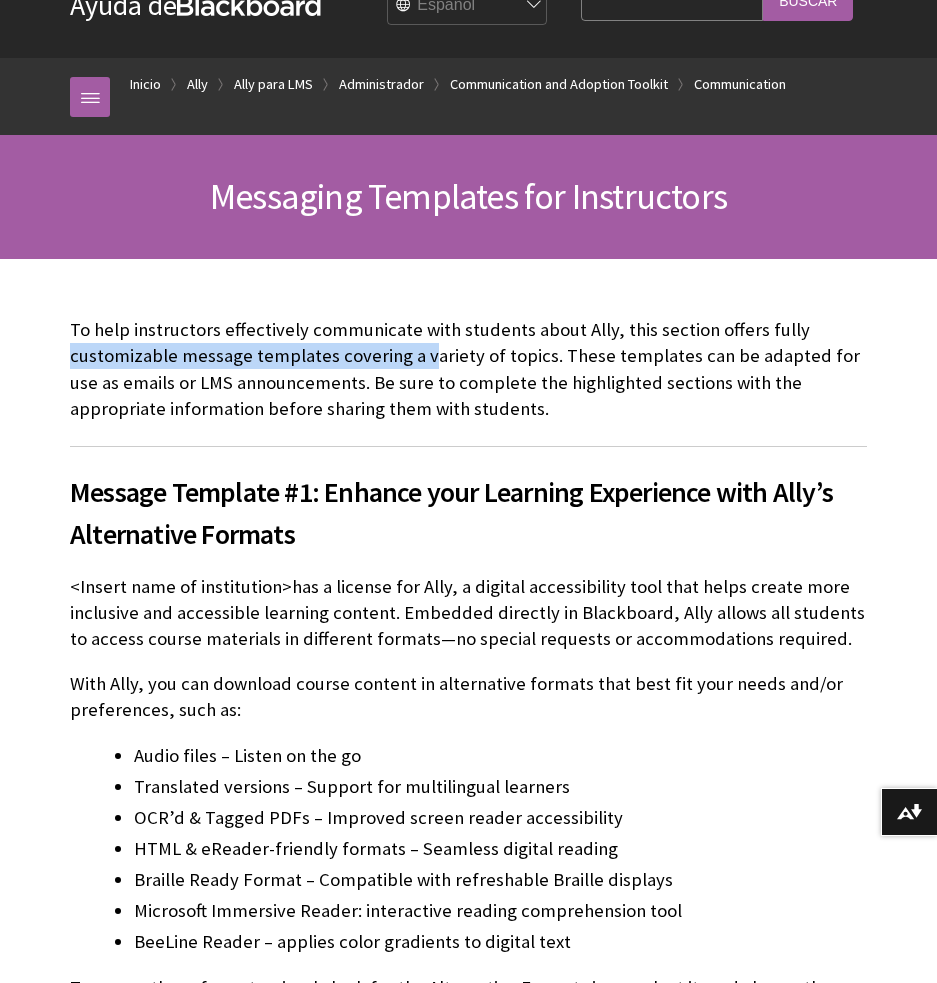 drag, startPoint x: 99, startPoint y: 360, endPoint x: 441, endPoint y: 349, distance: 342.17685 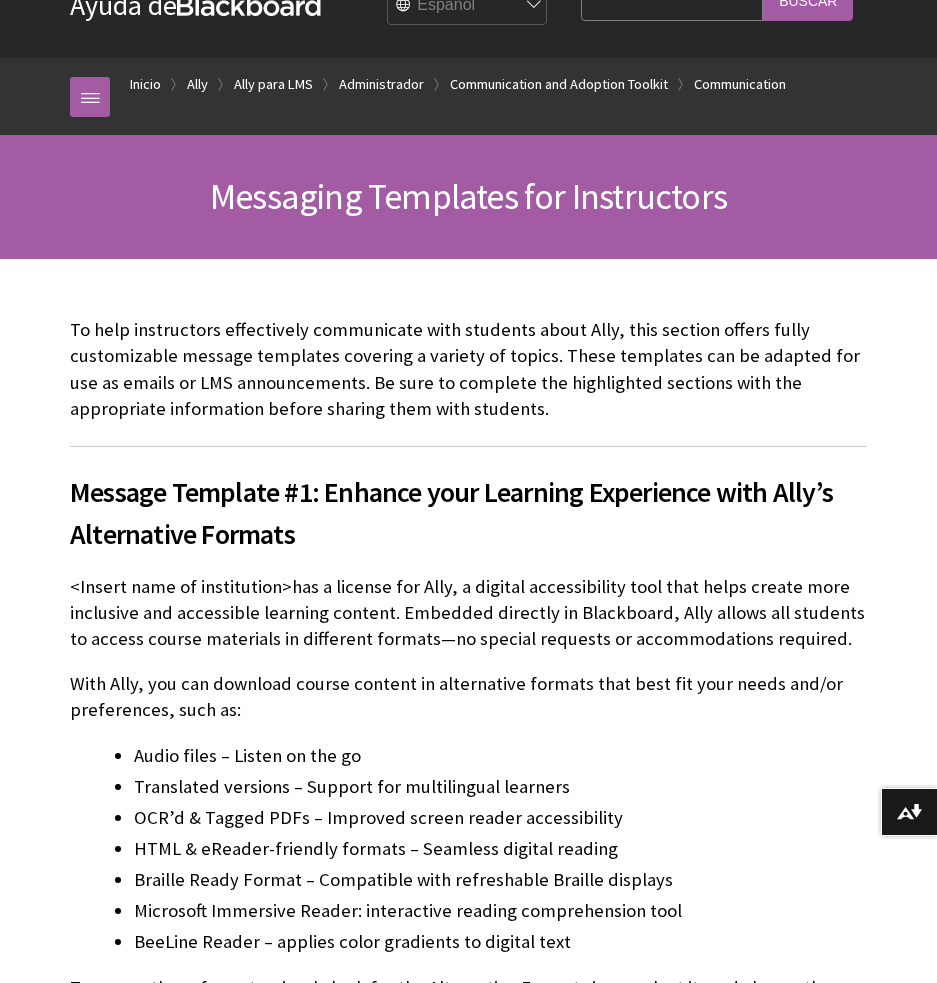 drag, startPoint x: 441, startPoint y: 349, endPoint x: 364, endPoint y: 354, distance: 77.16217 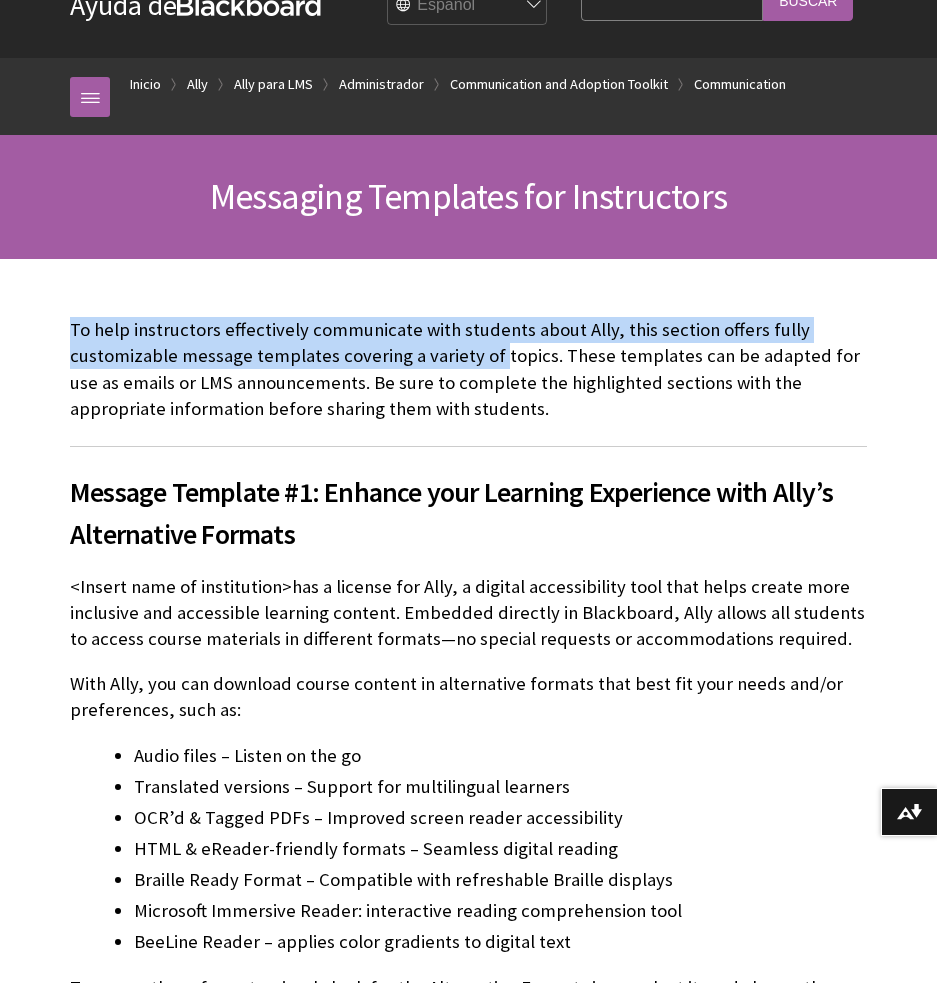 drag, startPoint x: 111, startPoint y: 328, endPoint x: 508, endPoint y: 349, distance: 397.55502 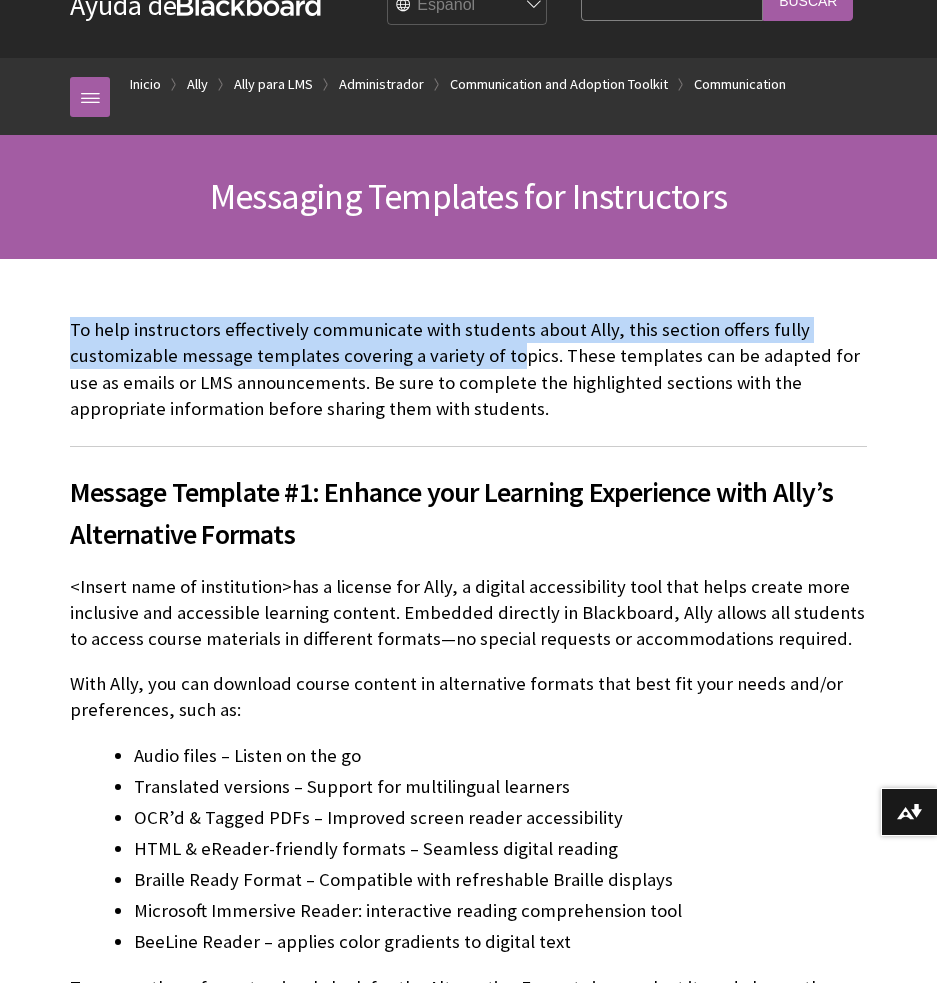 click on "To help instructors effectively communicate with students about Ally, this section offers fully customizable message templates covering a variety of topics. These templates can be adapted for use as emails or LMS announcements. Be sure to complete the highlighted sections with the appropriate information before sharing them with students." at bounding box center (468, 369) 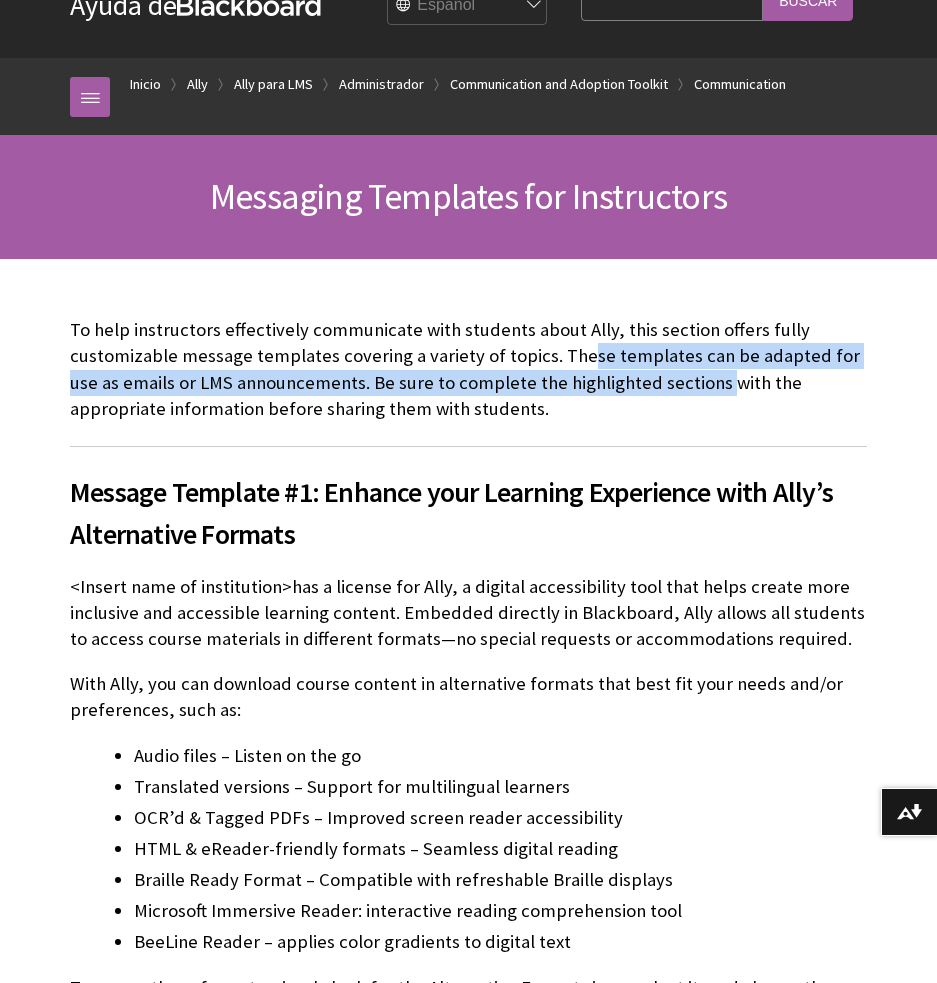 drag, startPoint x: 711, startPoint y: 392, endPoint x: 733, endPoint y: 403, distance: 24.596748 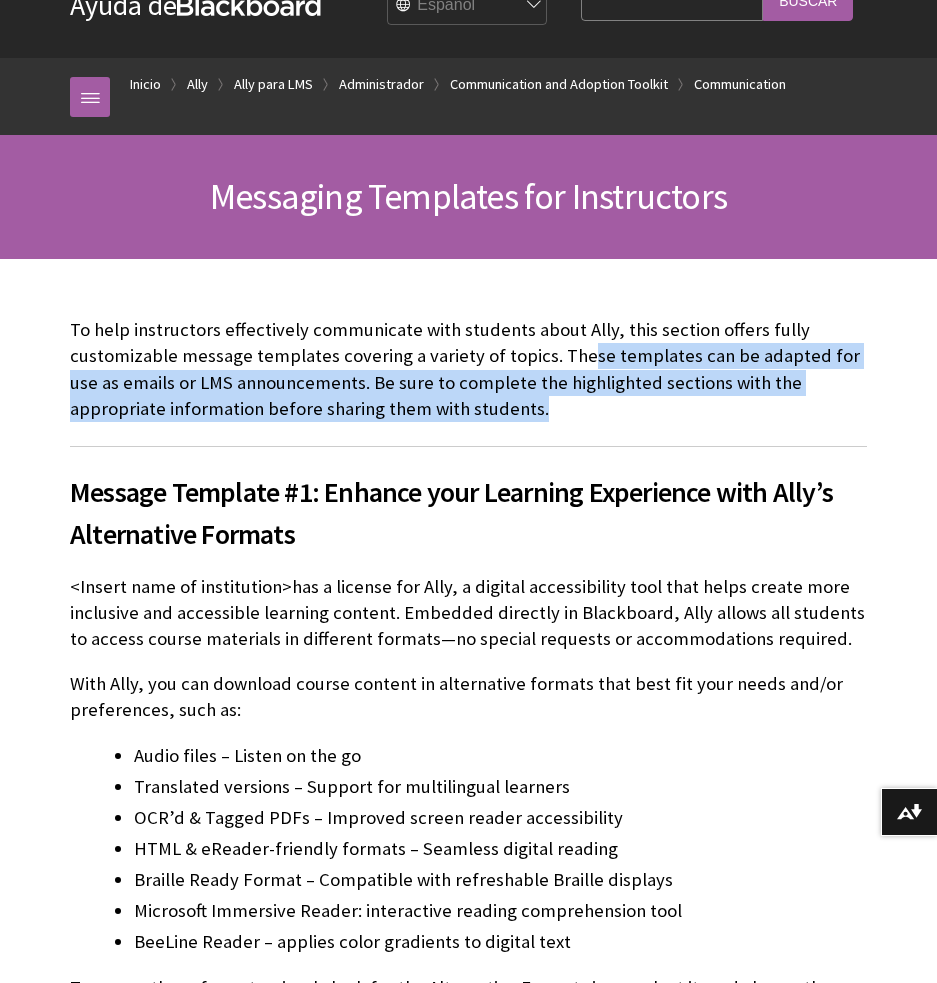 click on "To help instructors effectively communicate with students about Ally, this section offers fully customizable message templates covering a variety of topics. These templates can be adapted for use as emails or LMS announcements. Be sure to complete the highlighted sections with the appropriate information before sharing them with students." at bounding box center (468, 369) 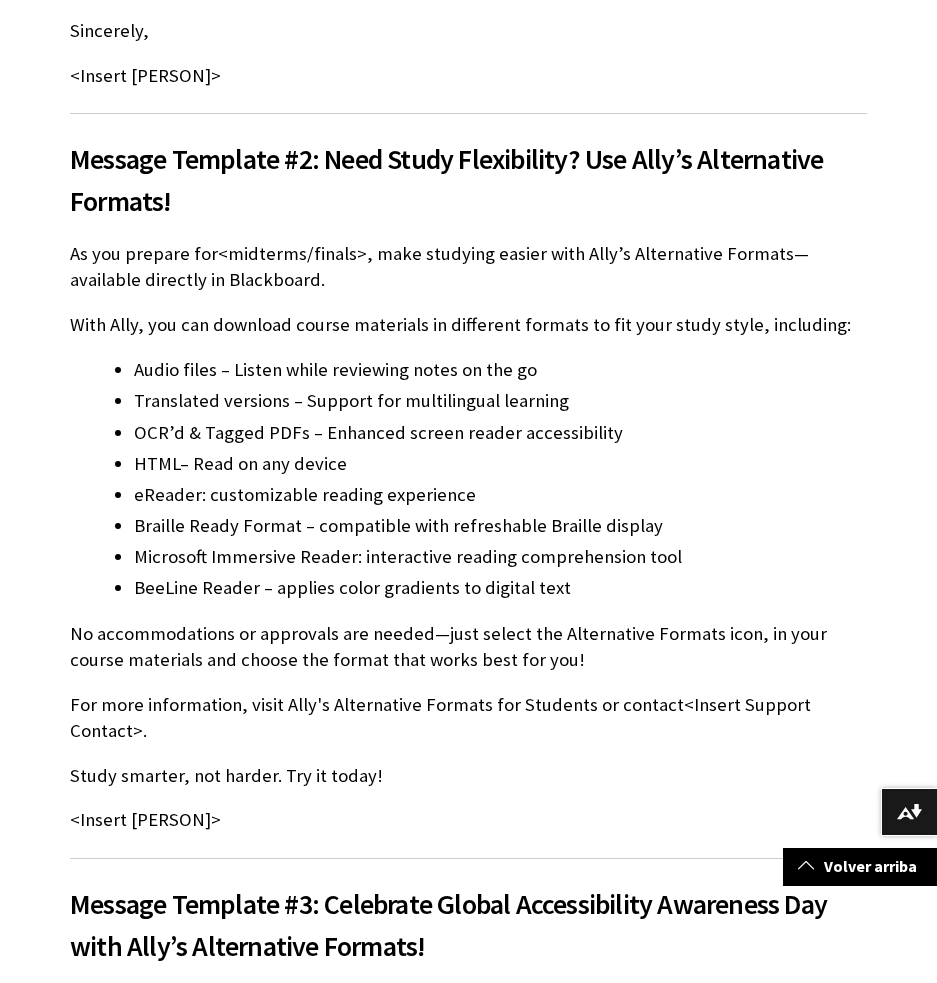 scroll, scrollTop: 1199, scrollLeft: 0, axis: vertical 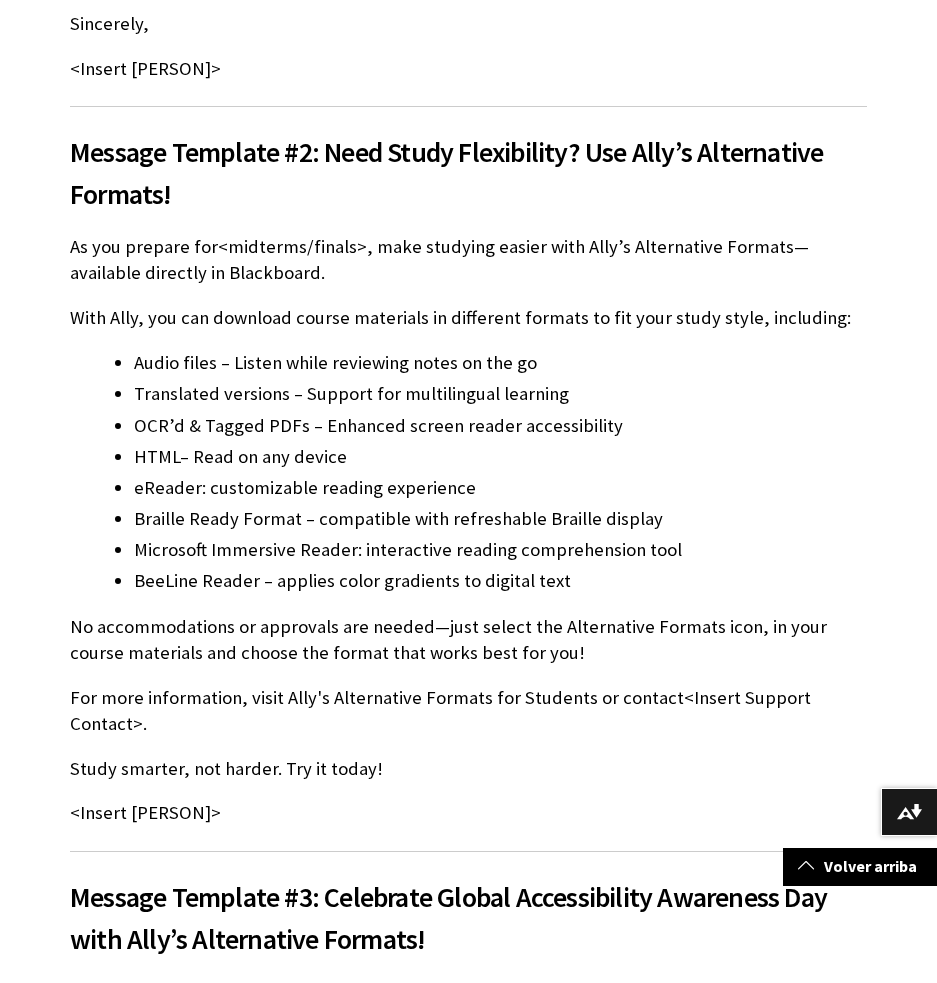 drag, startPoint x: 85, startPoint y: 151, endPoint x: 539, endPoint y: 765, distance: 763.6177 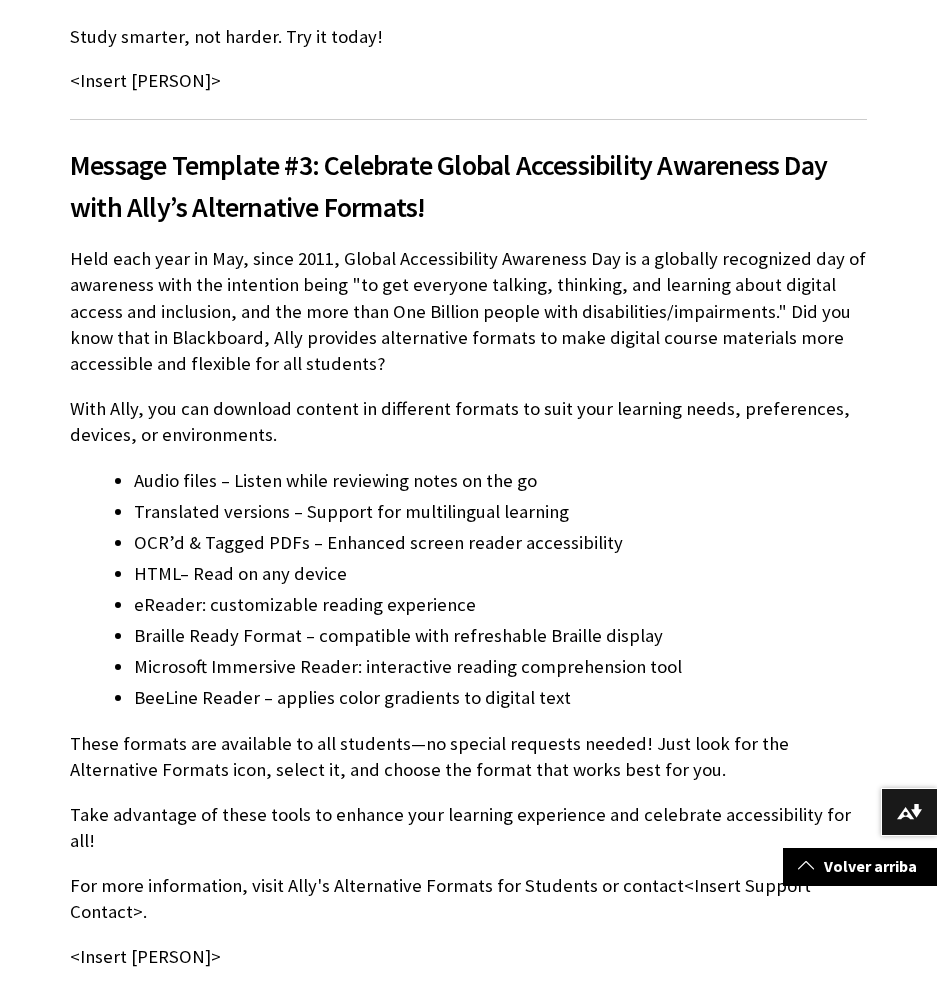 scroll, scrollTop: 1977, scrollLeft: 0, axis: vertical 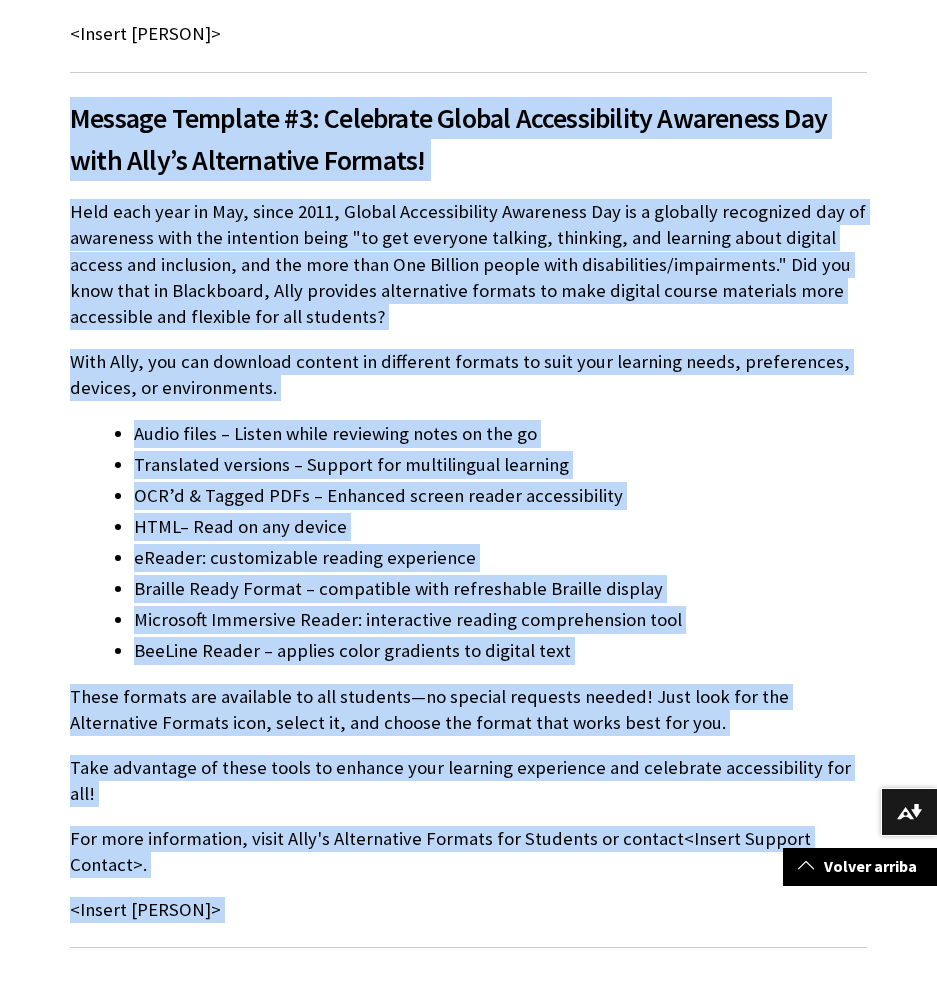 drag, startPoint x: 73, startPoint y: 84, endPoint x: 486, endPoint y: 832, distance: 854.4431 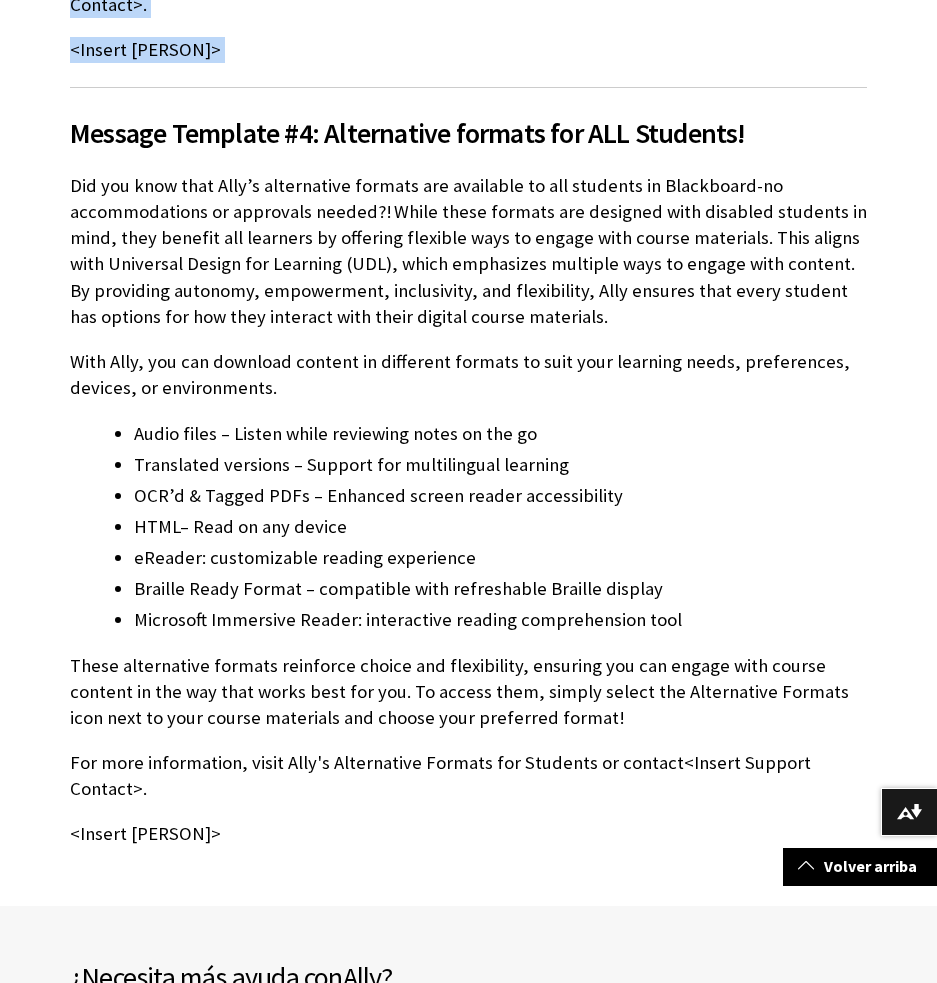 scroll, scrollTop: 2835, scrollLeft: 0, axis: vertical 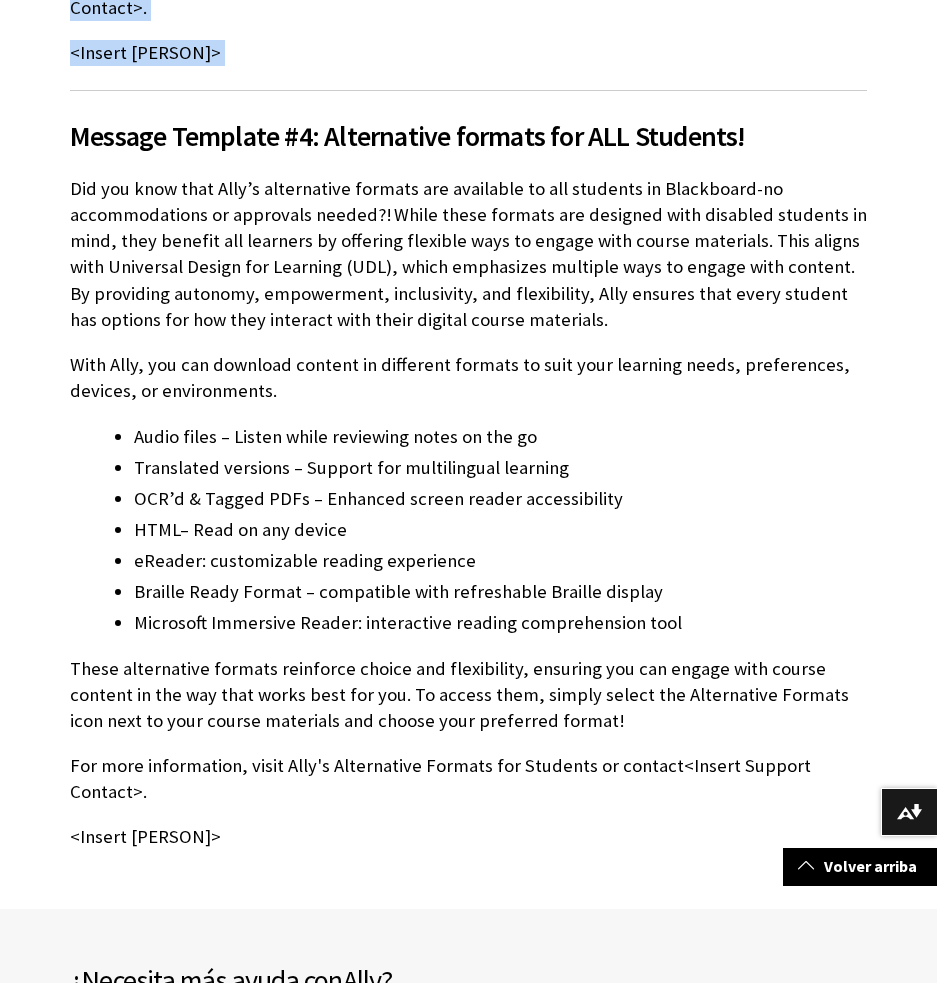 drag, startPoint x: 64, startPoint y: 58, endPoint x: 485, endPoint y: 737, distance: 798.92554 